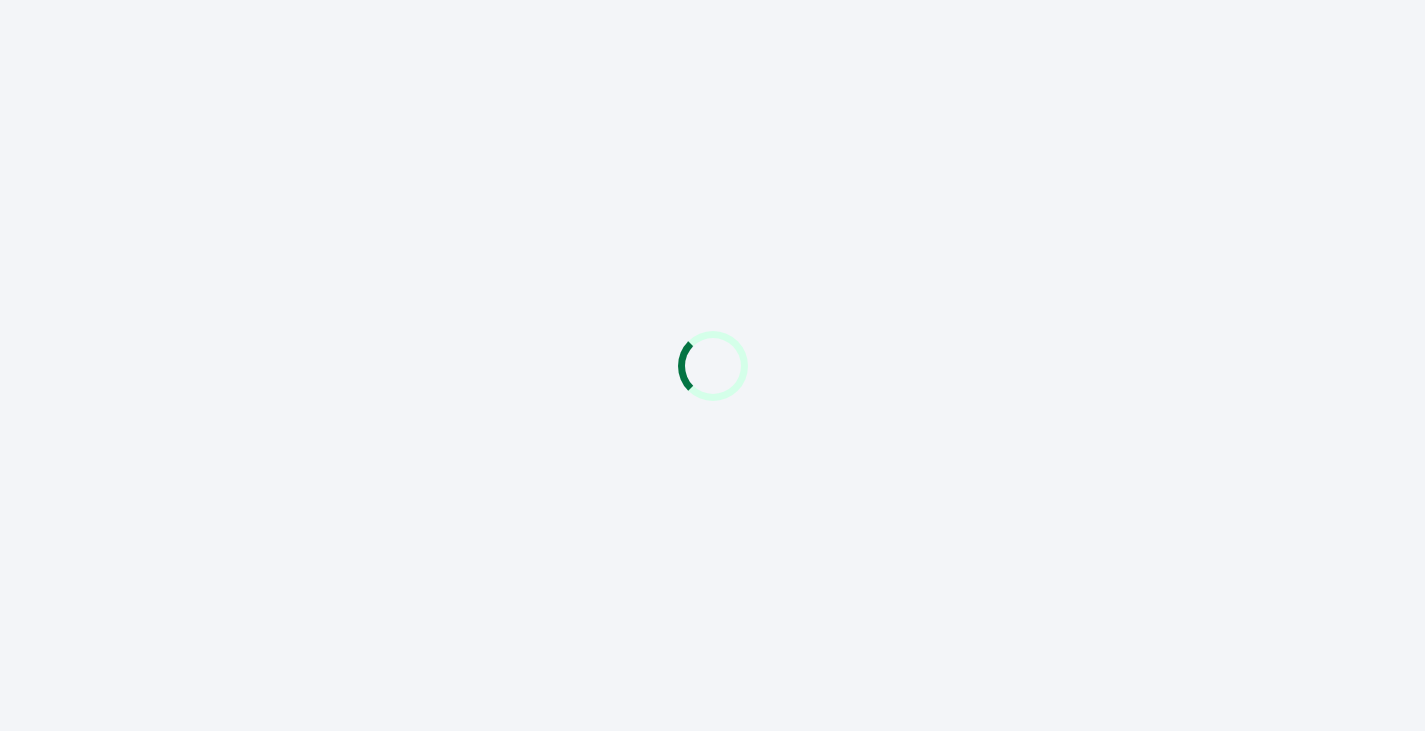 scroll, scrollTop: 0, scrollLeft: 0, axis: both 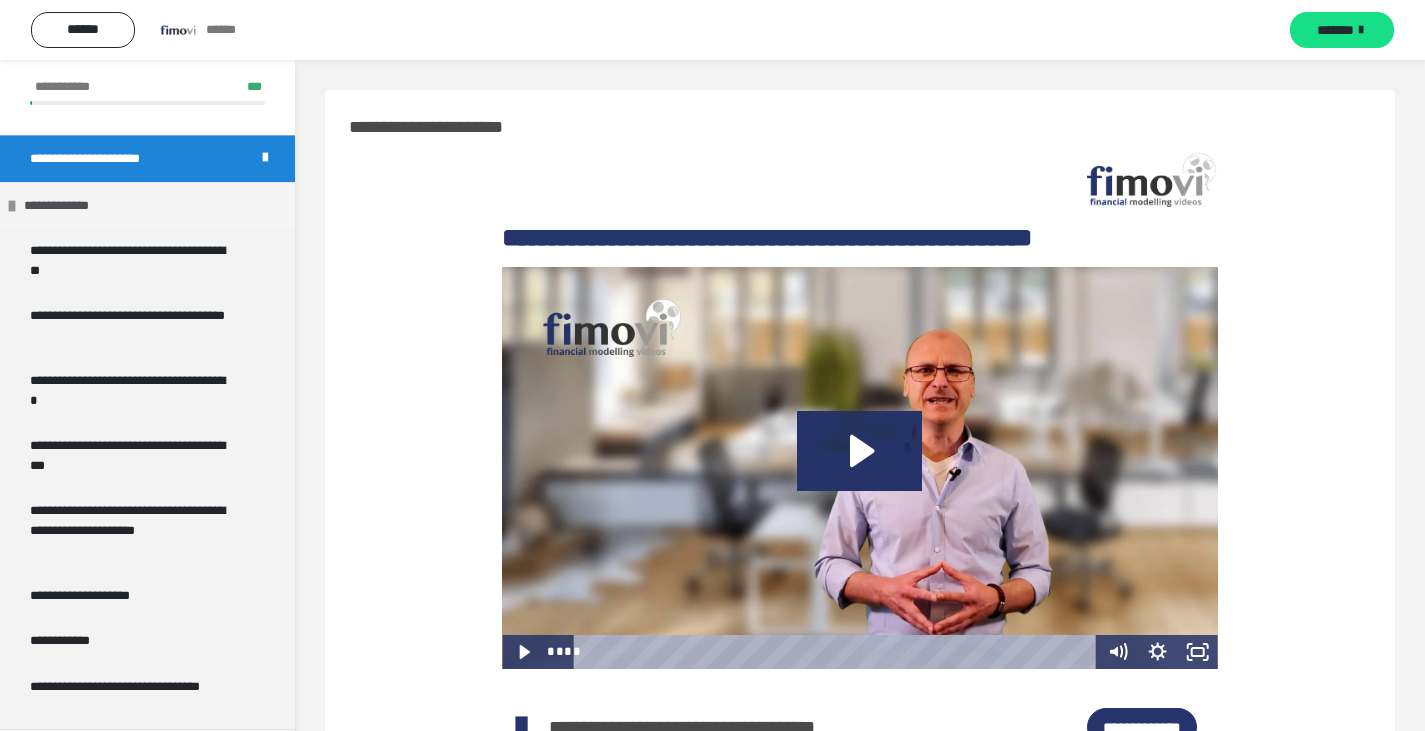 click at bounding box center (12, 206) 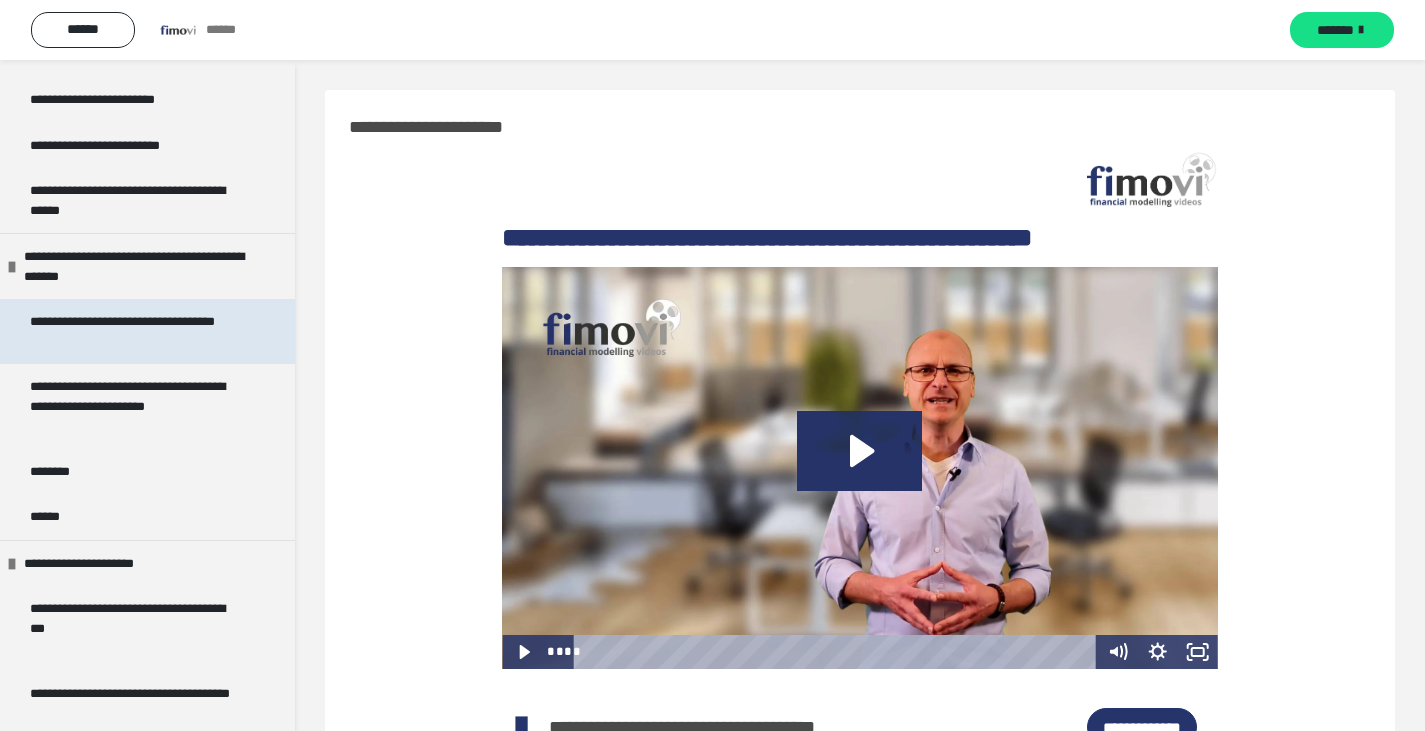 scroll, scrollTop: 4600, scrollLeft: 0, axis: vertical 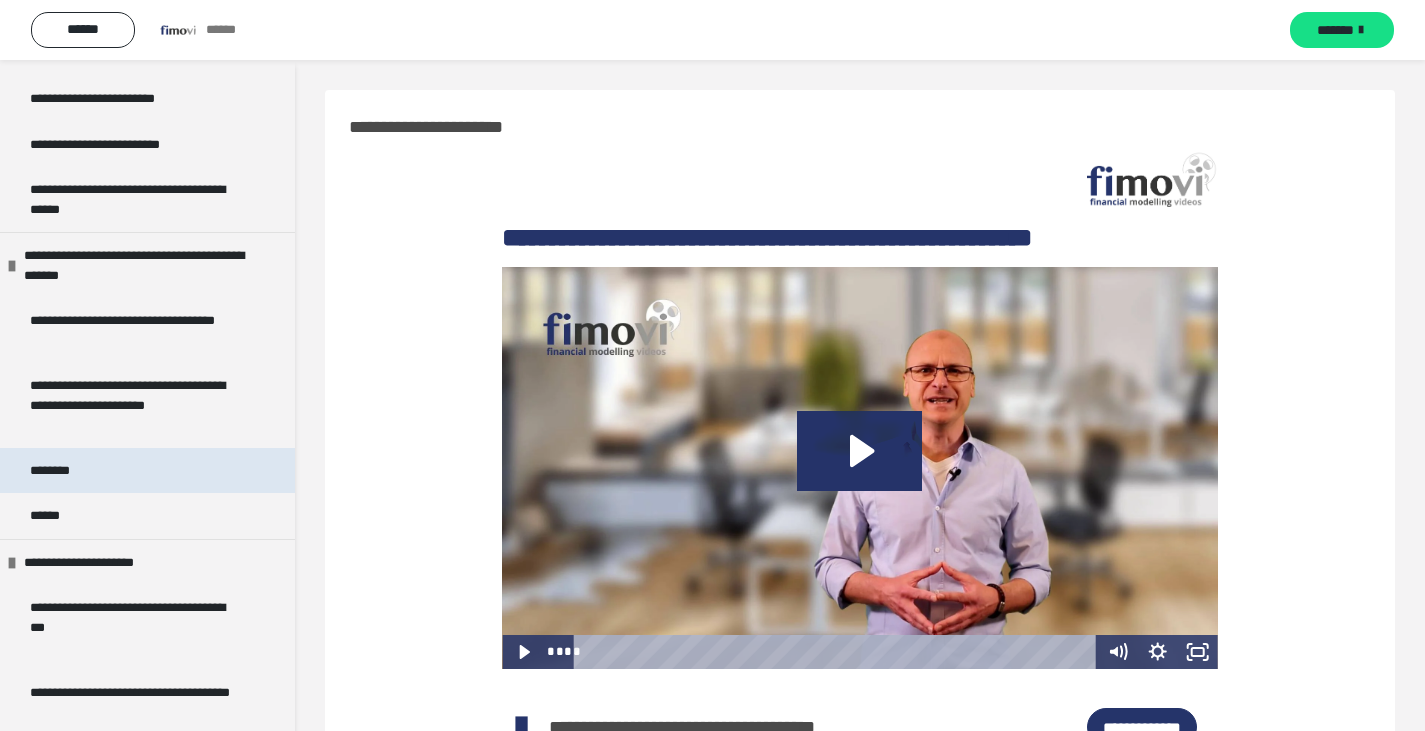 click on "********" at bounding box center (59, 471) 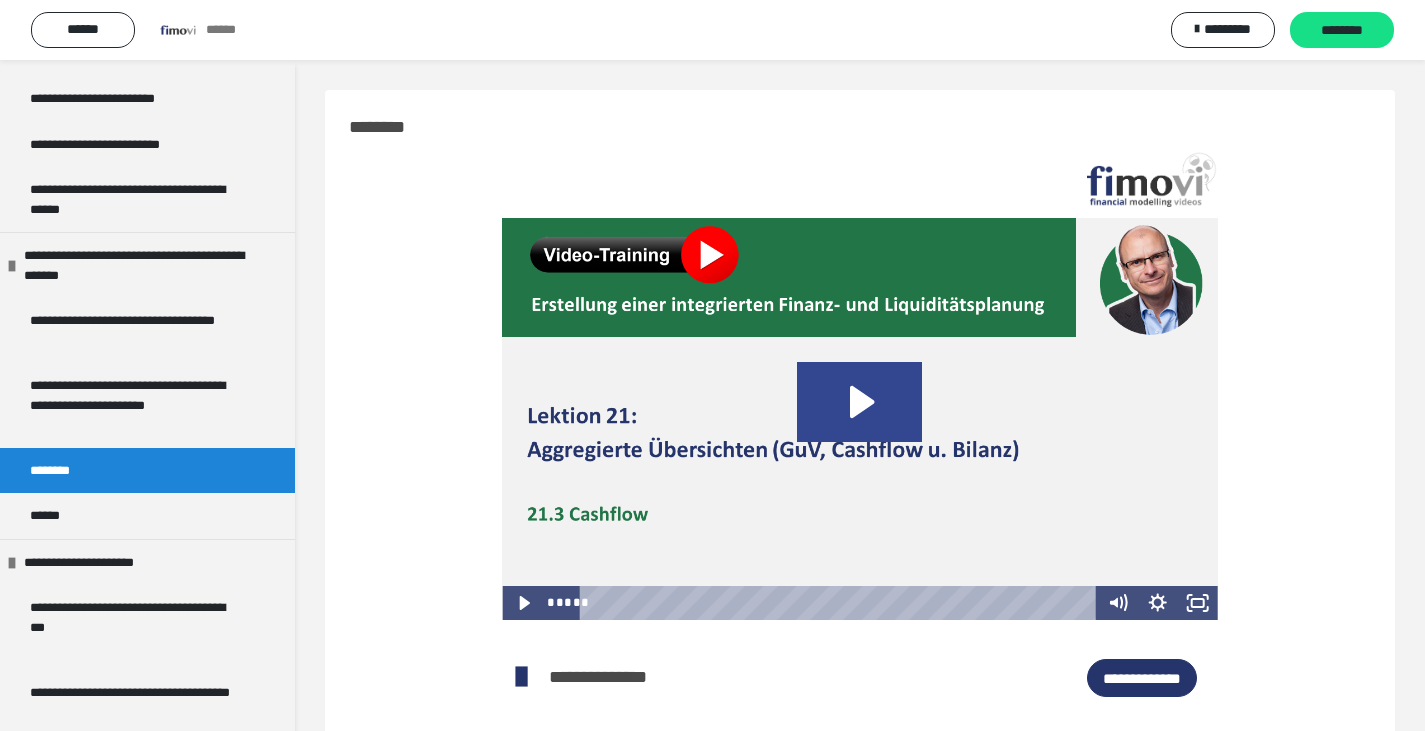 click 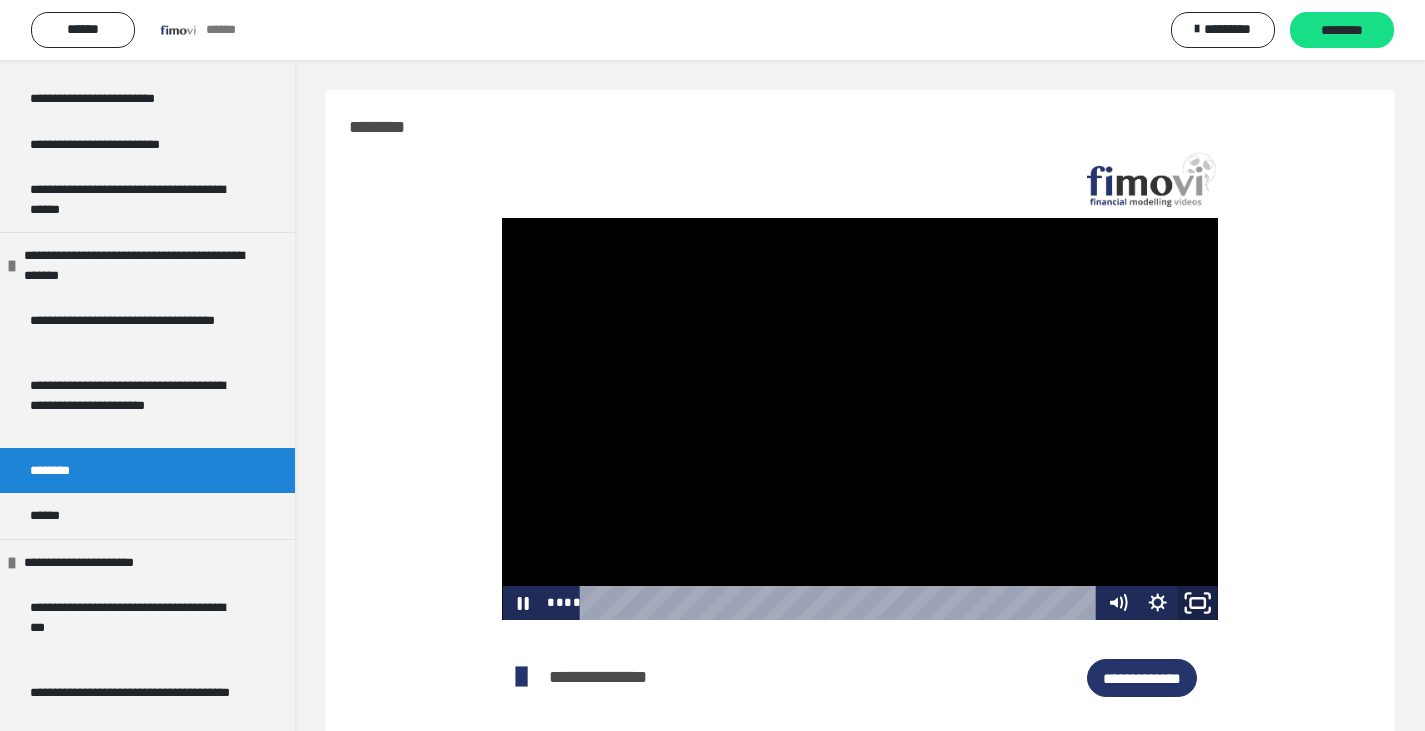 click 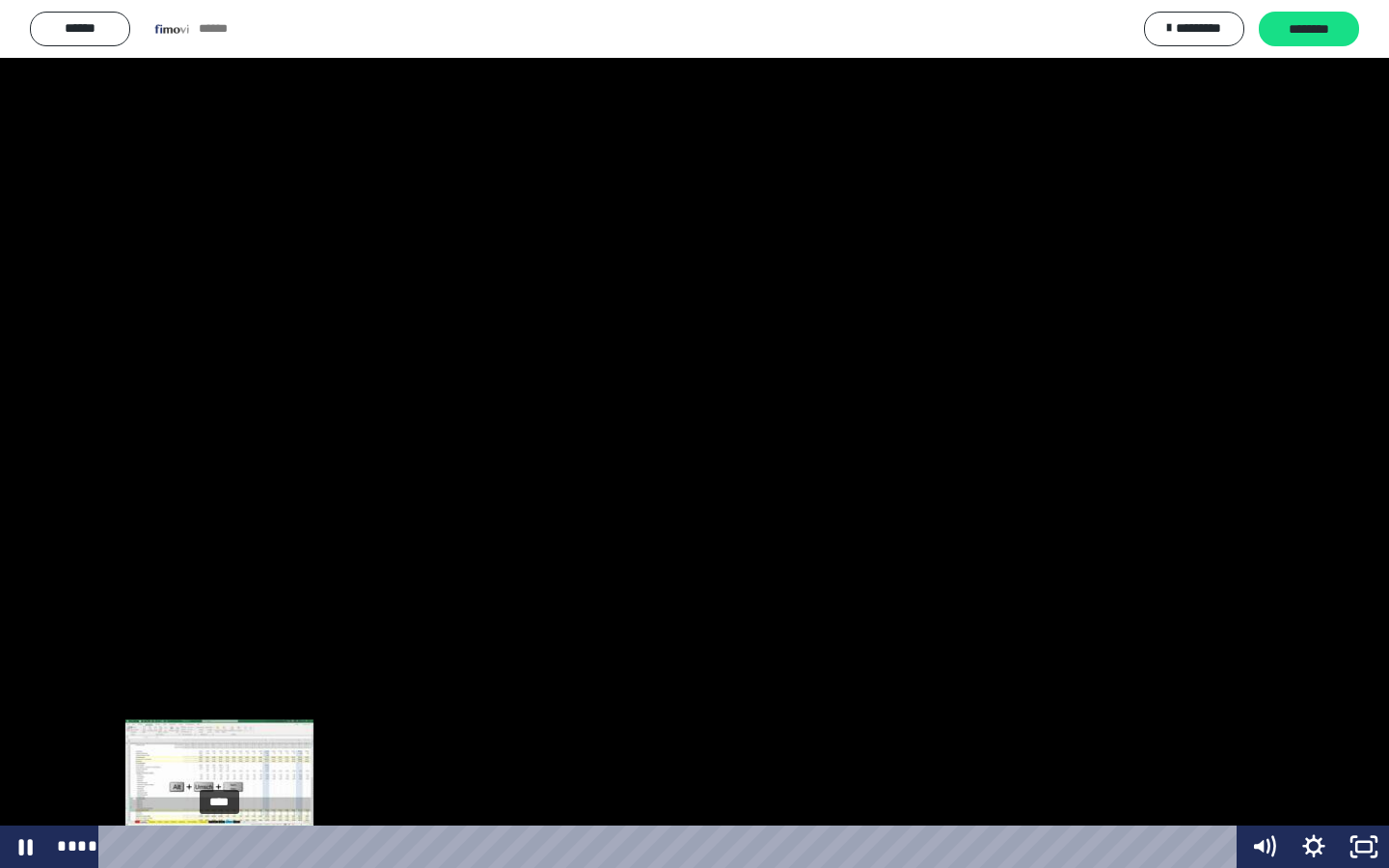 click on "****" at bounding box center (671, 847) 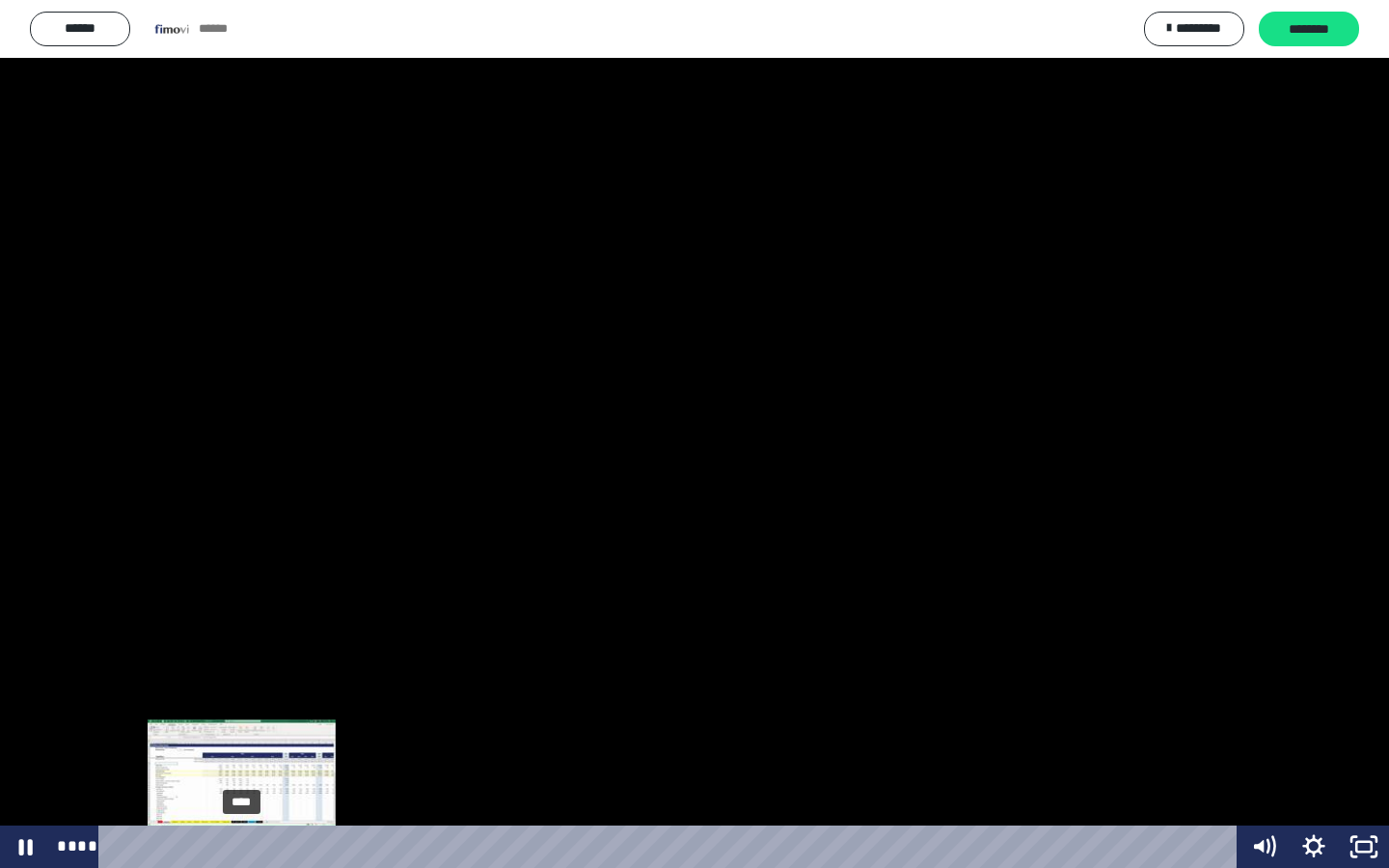 click on "****" at bounding box center (671, 847) 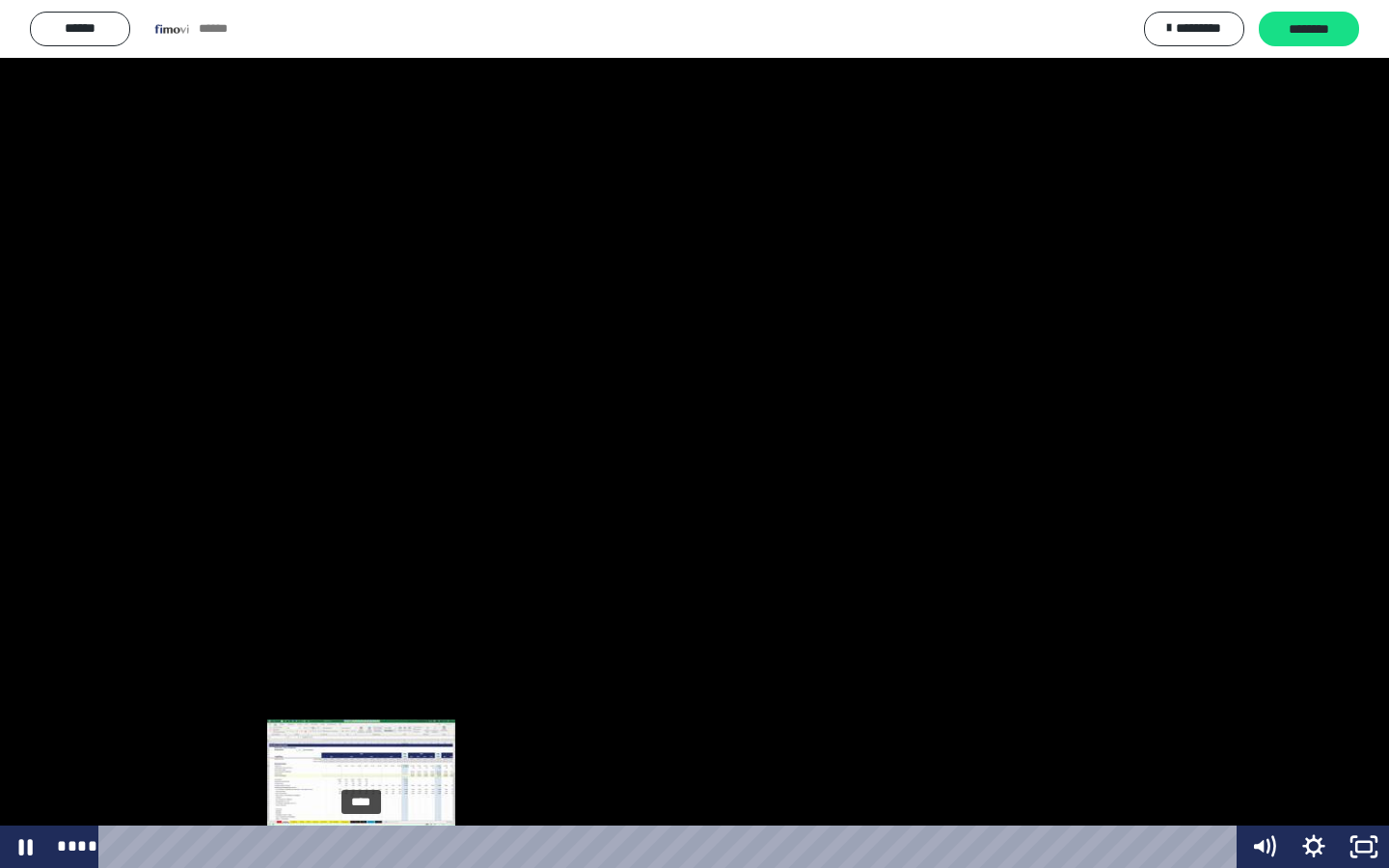 click on "****" at bounding box center [671, 847] 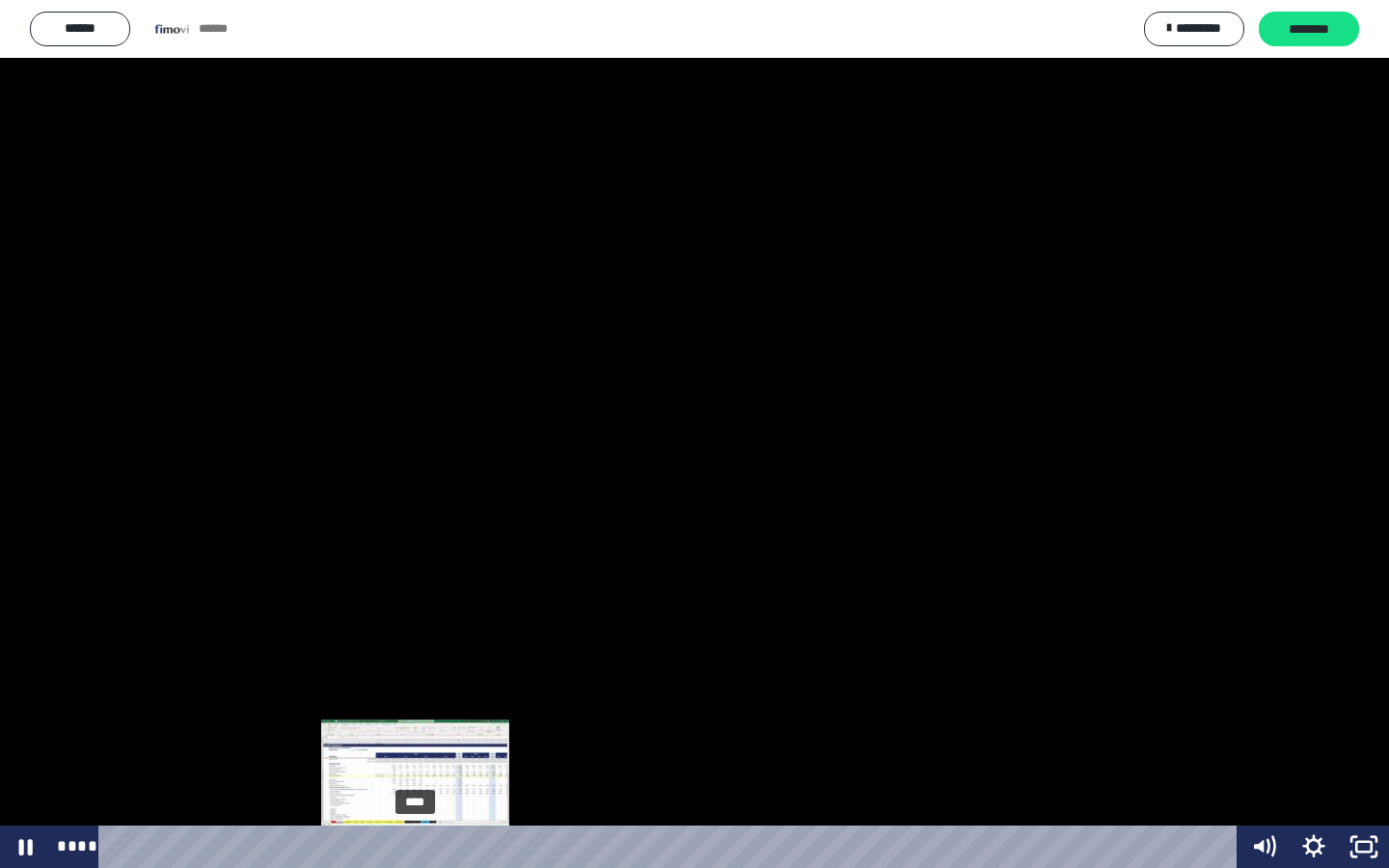 click on "****" at bounding box center (671, 847) 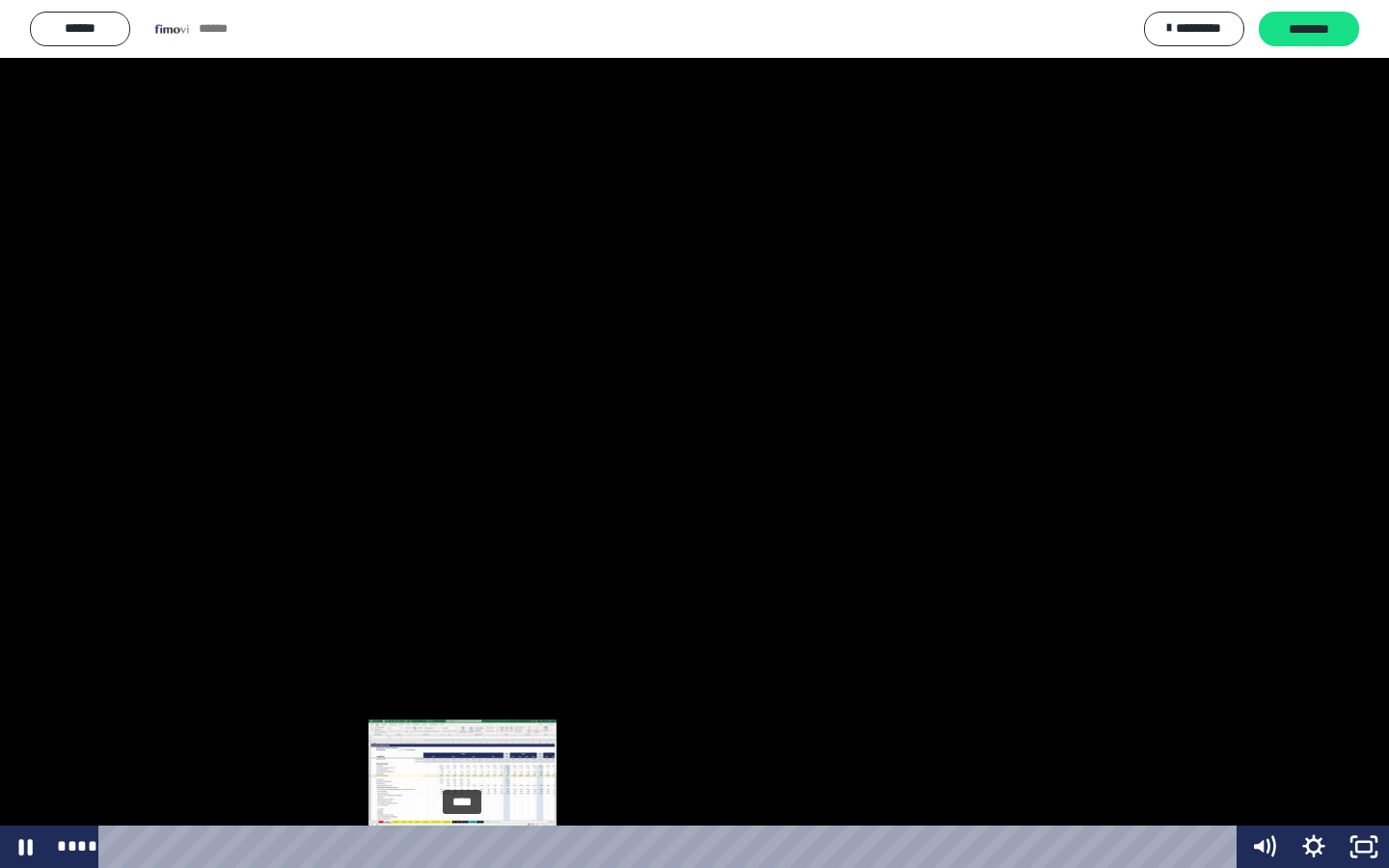 click on "****" at bounding box center (671, 847) 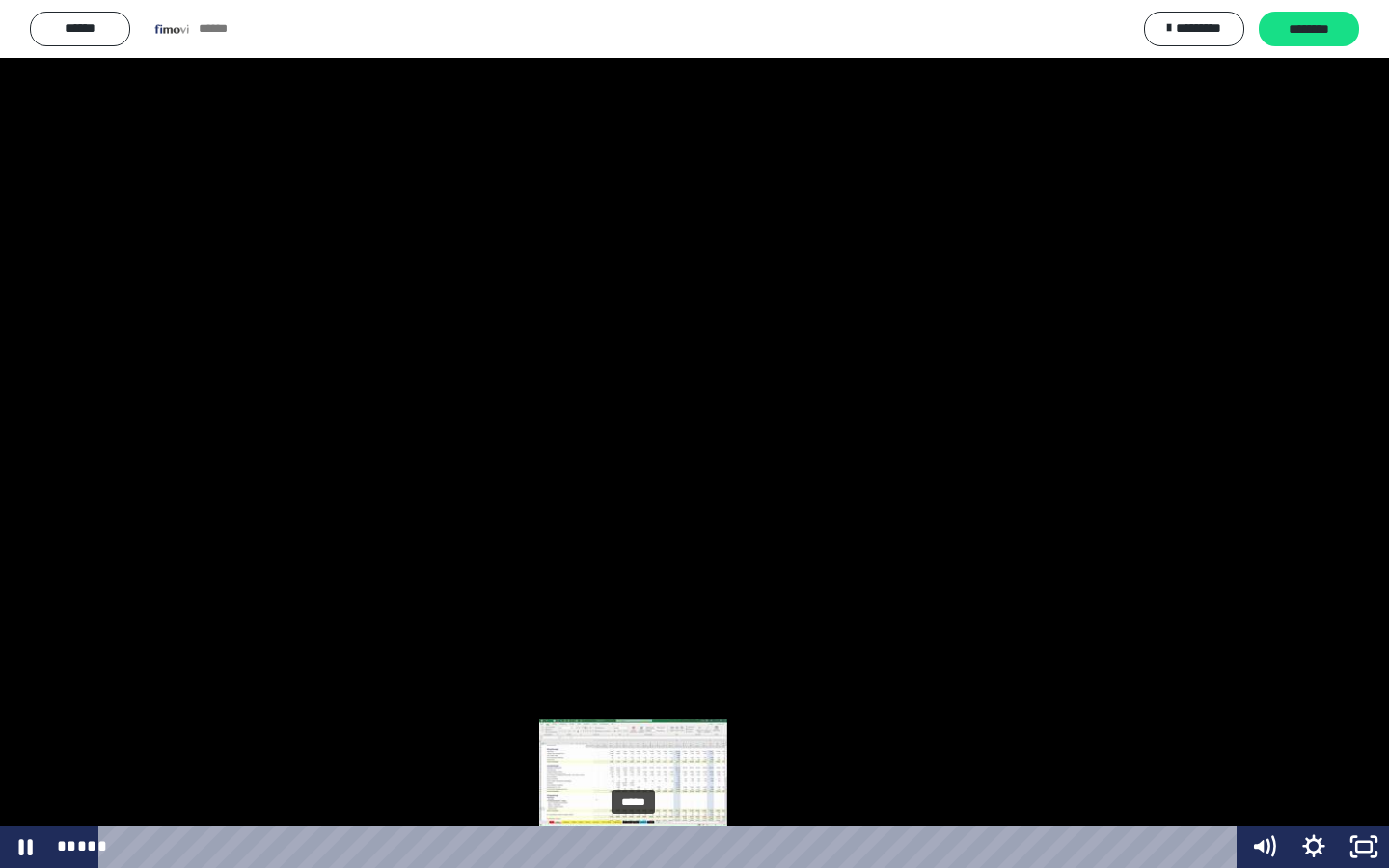 click on "*****" at bounding box center (671, 847) 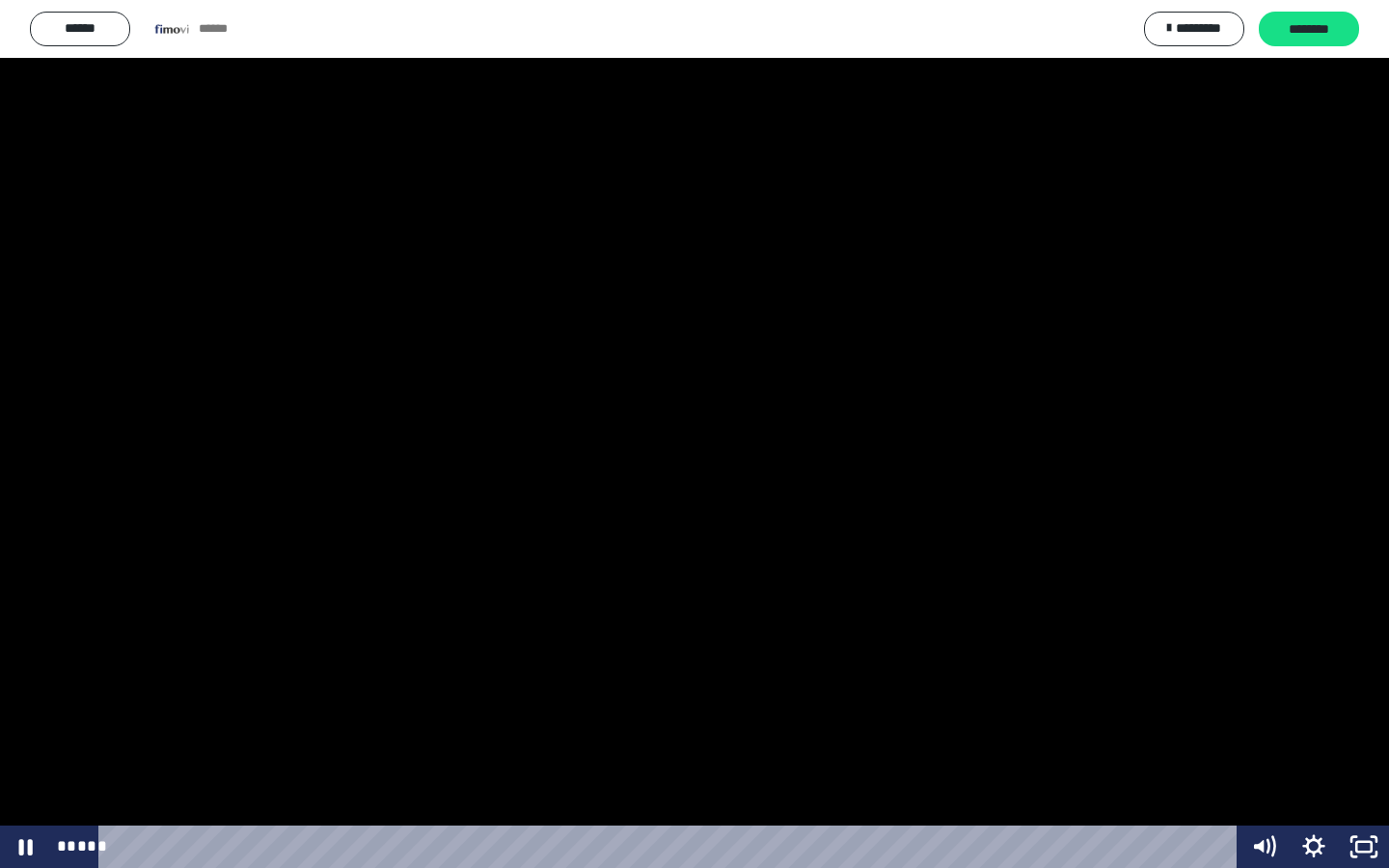 click at bounding box center [694, 434] 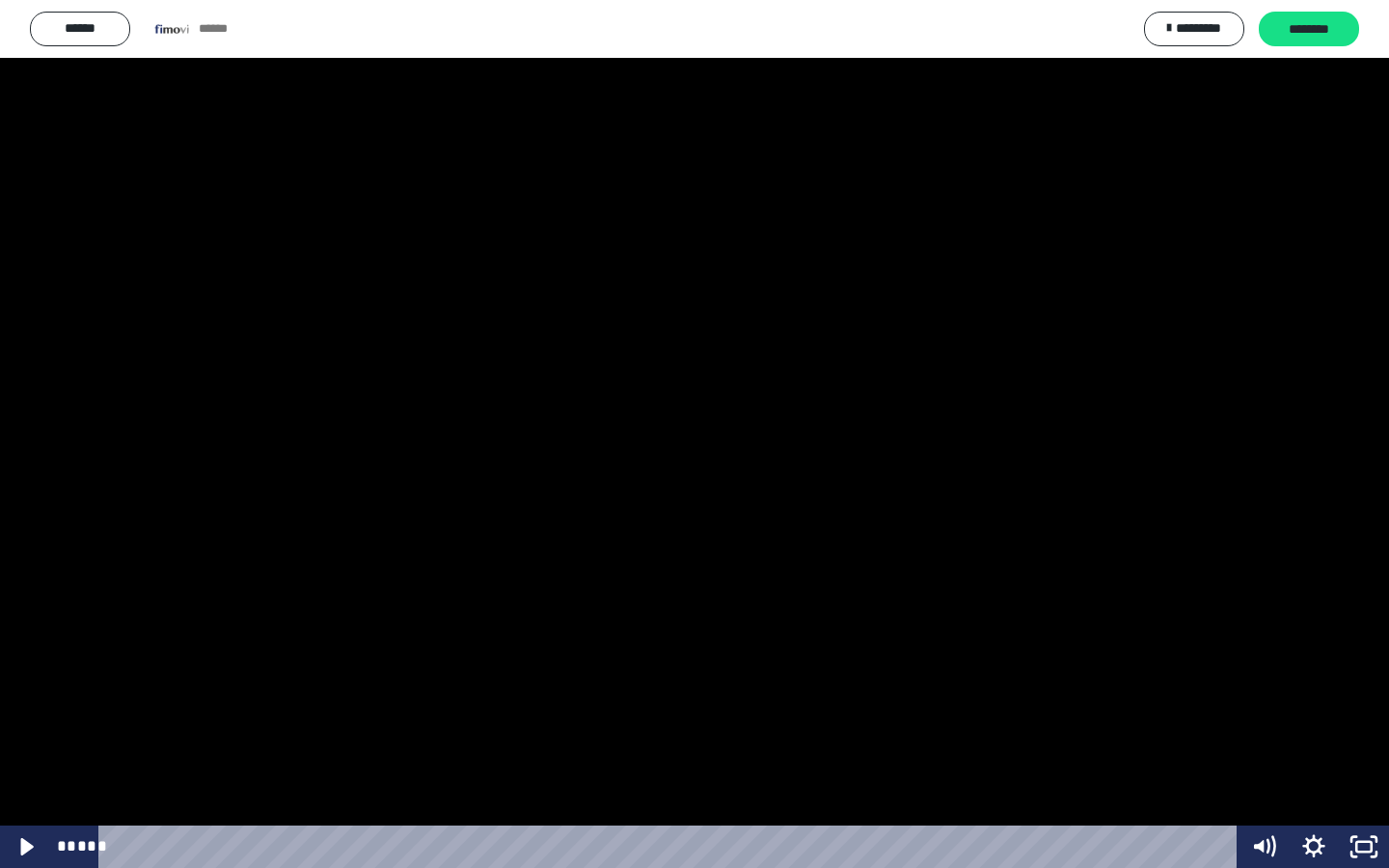 click at bounding box center (694, 434) 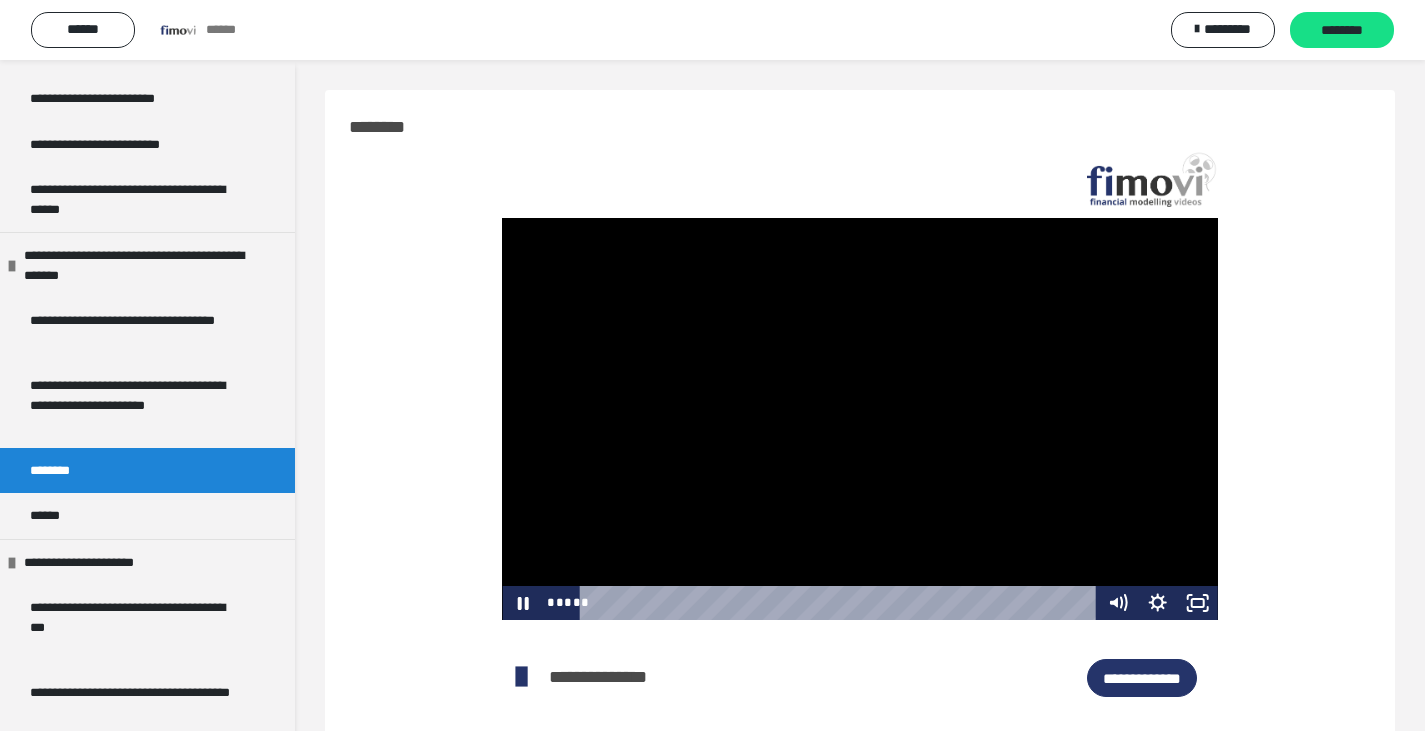 click at bounding box center [859, 419] 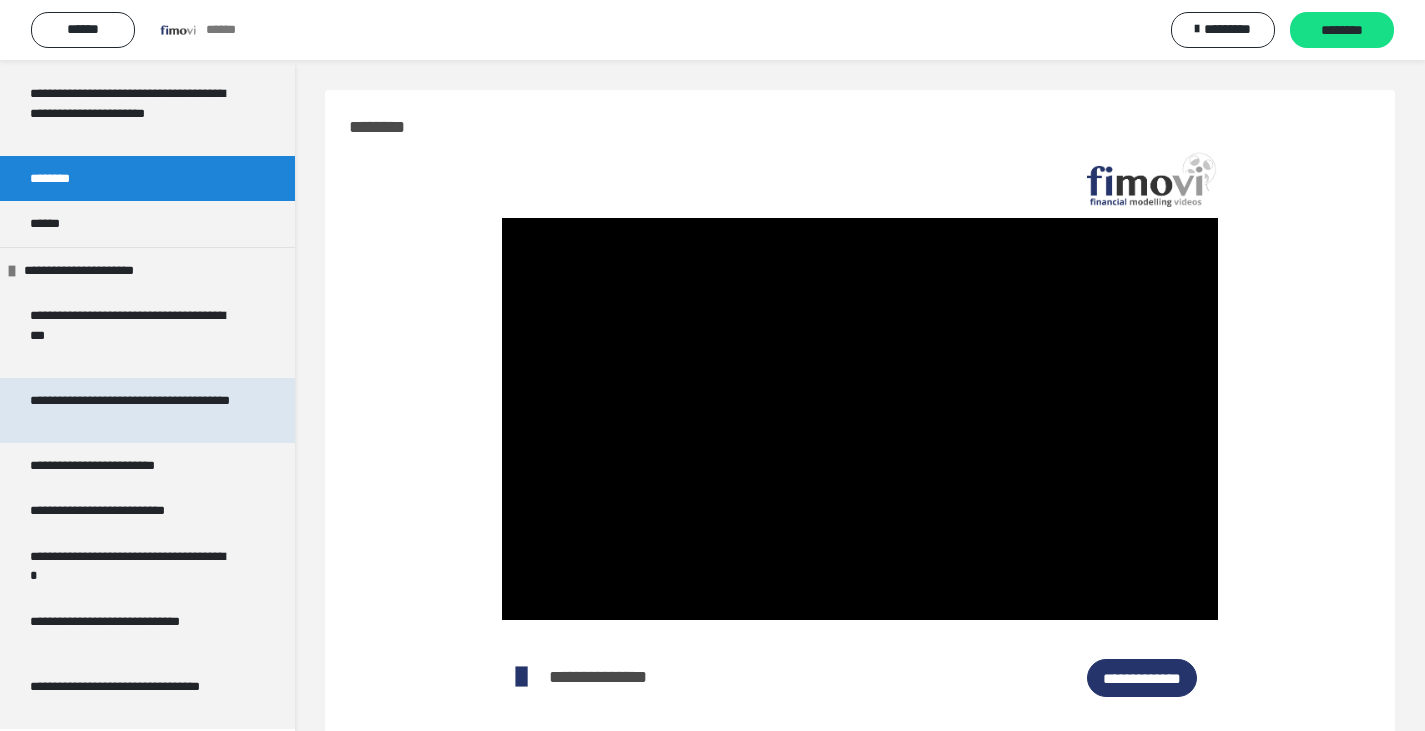 scroll, scrollTop: 4895, scrollLeft: 0, axis: vertical 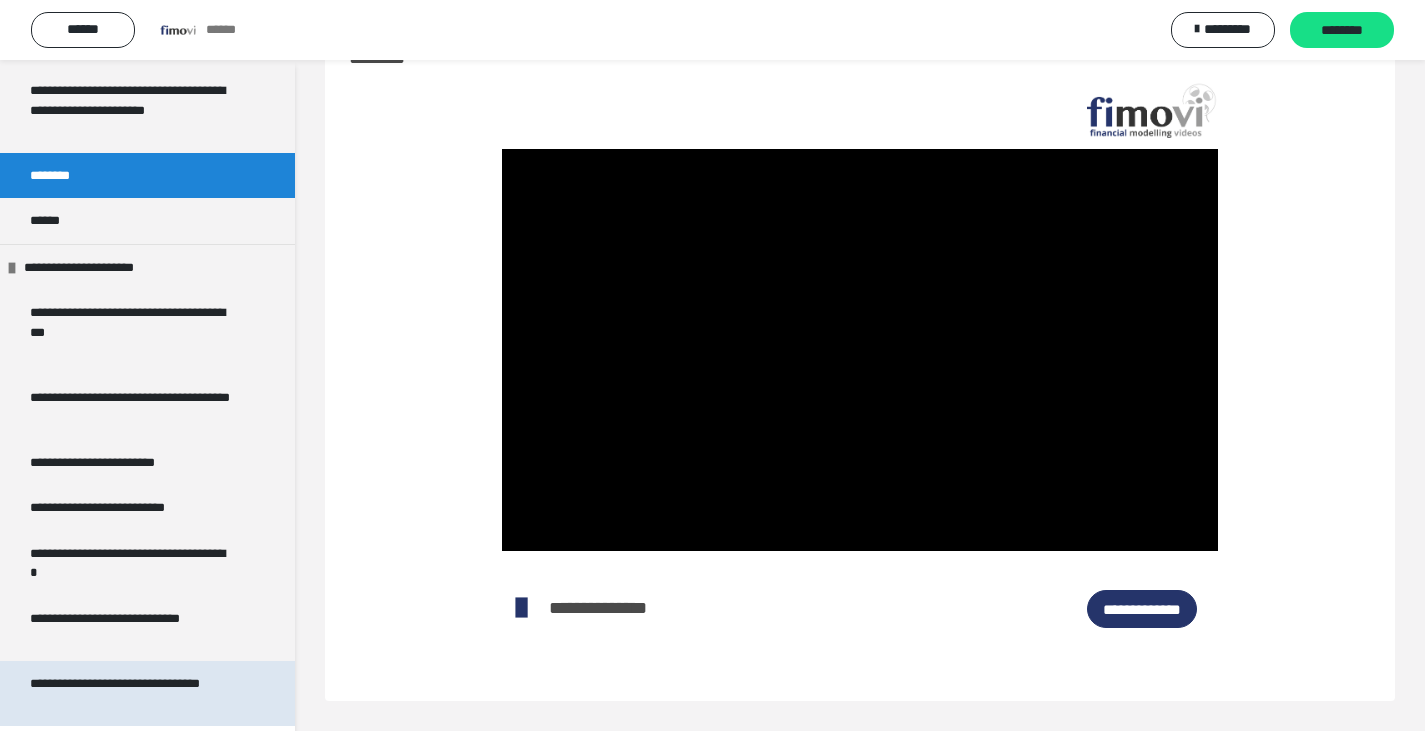 click on "**********" at bounding box center (132, 693) 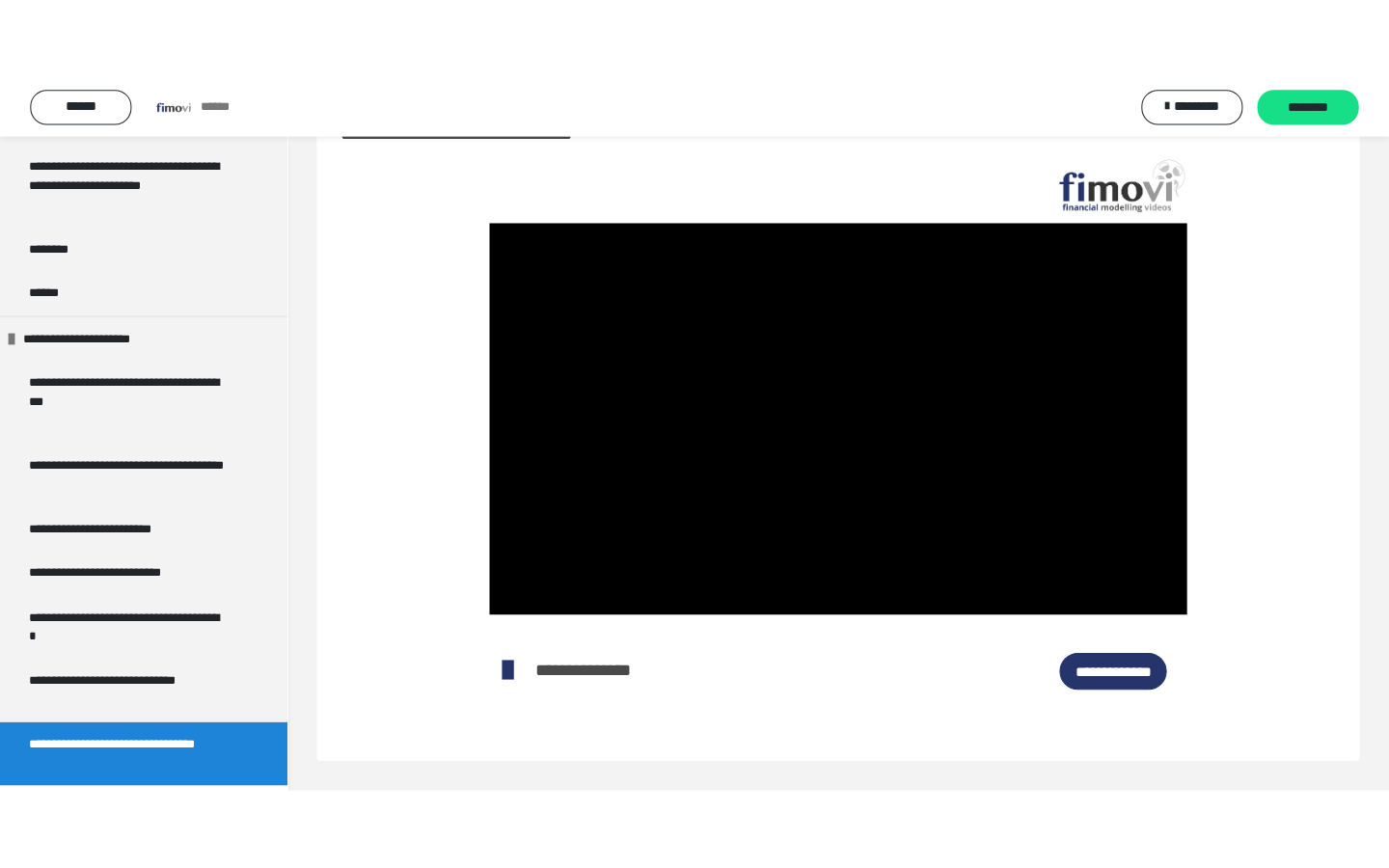 scroll, scrollTop: 58, scrollLeft: 0, axis: vertical 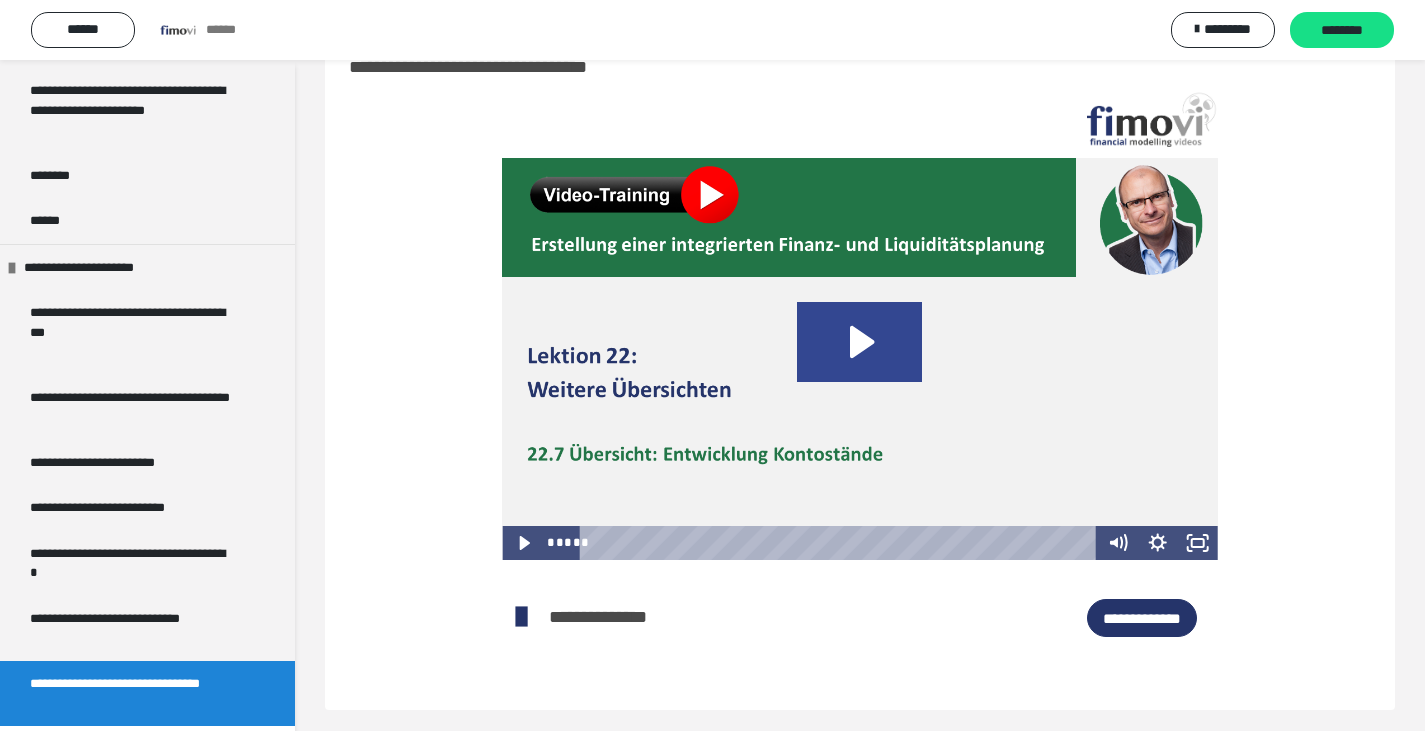 click 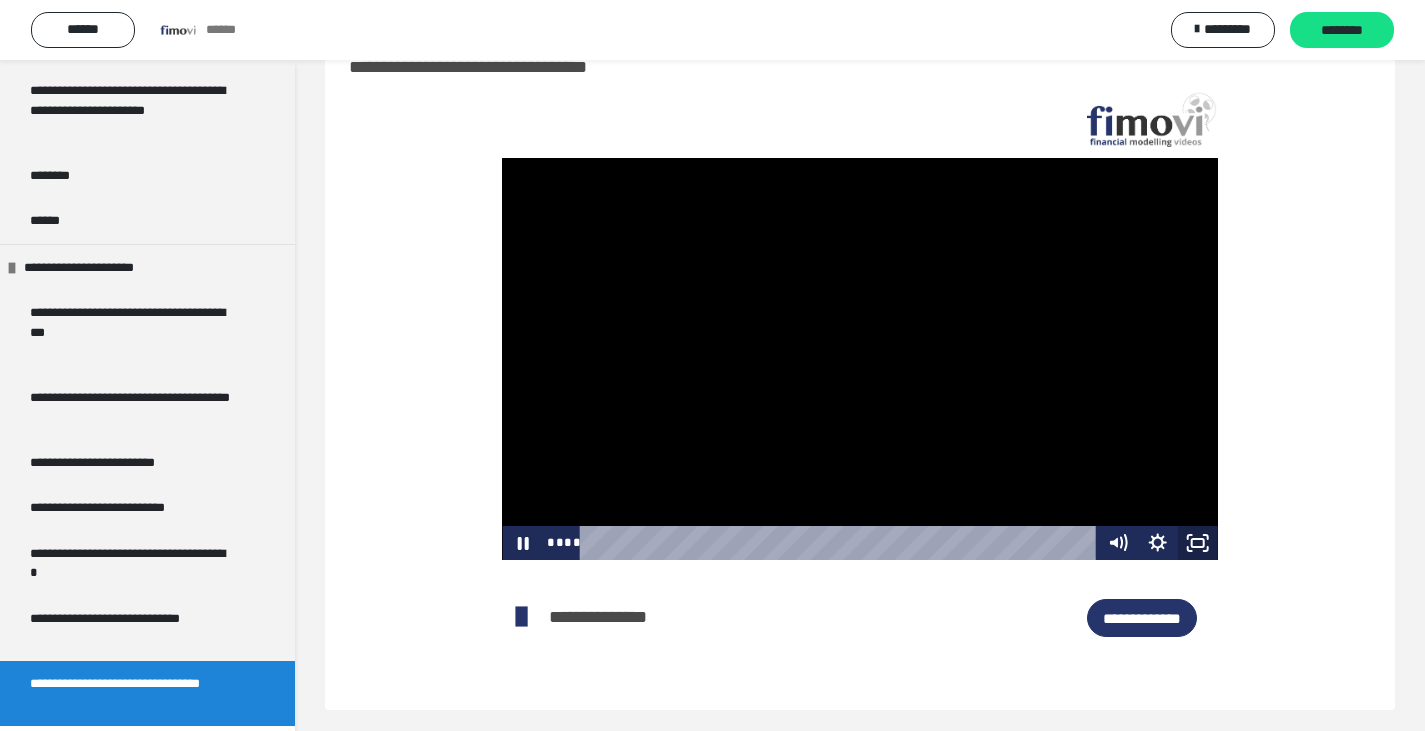 click 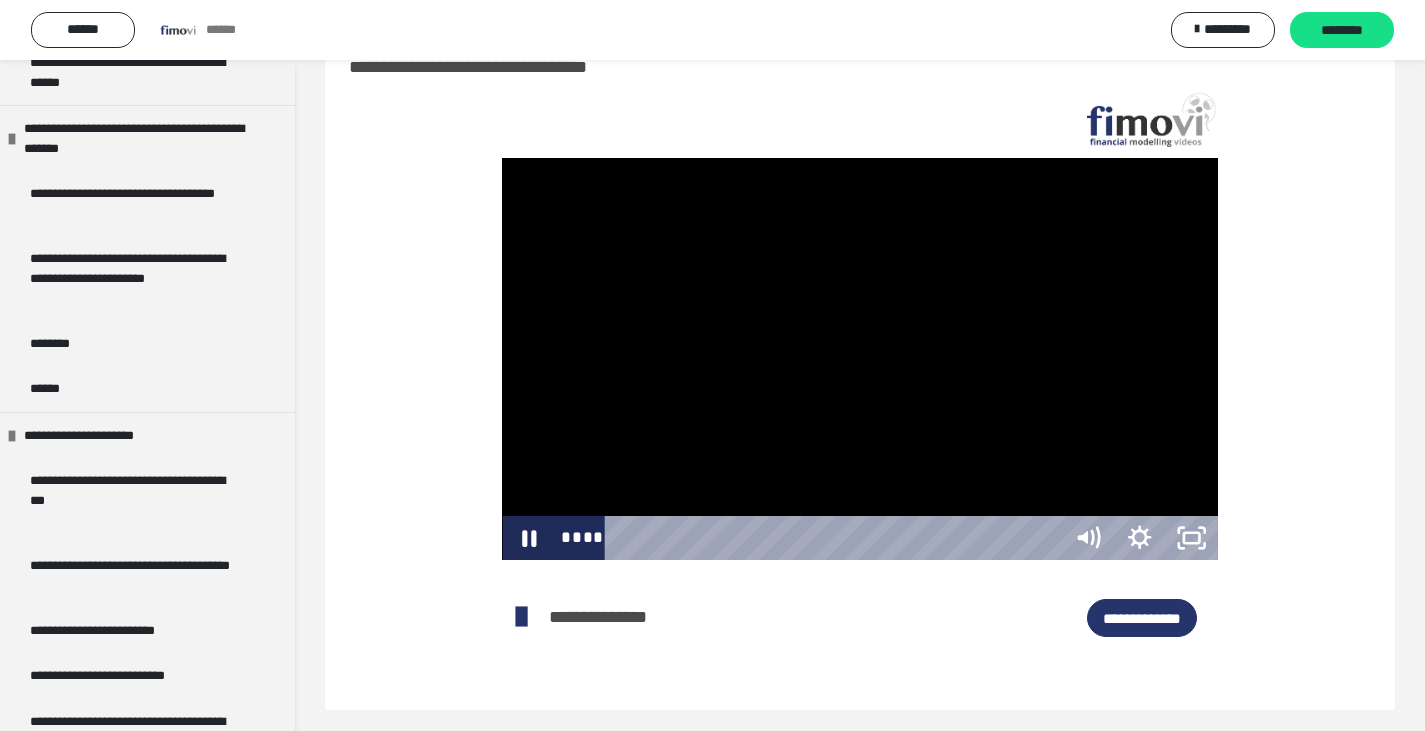 scroll, scrollTop: 4726, scrollLeft: 0, axis: vertical 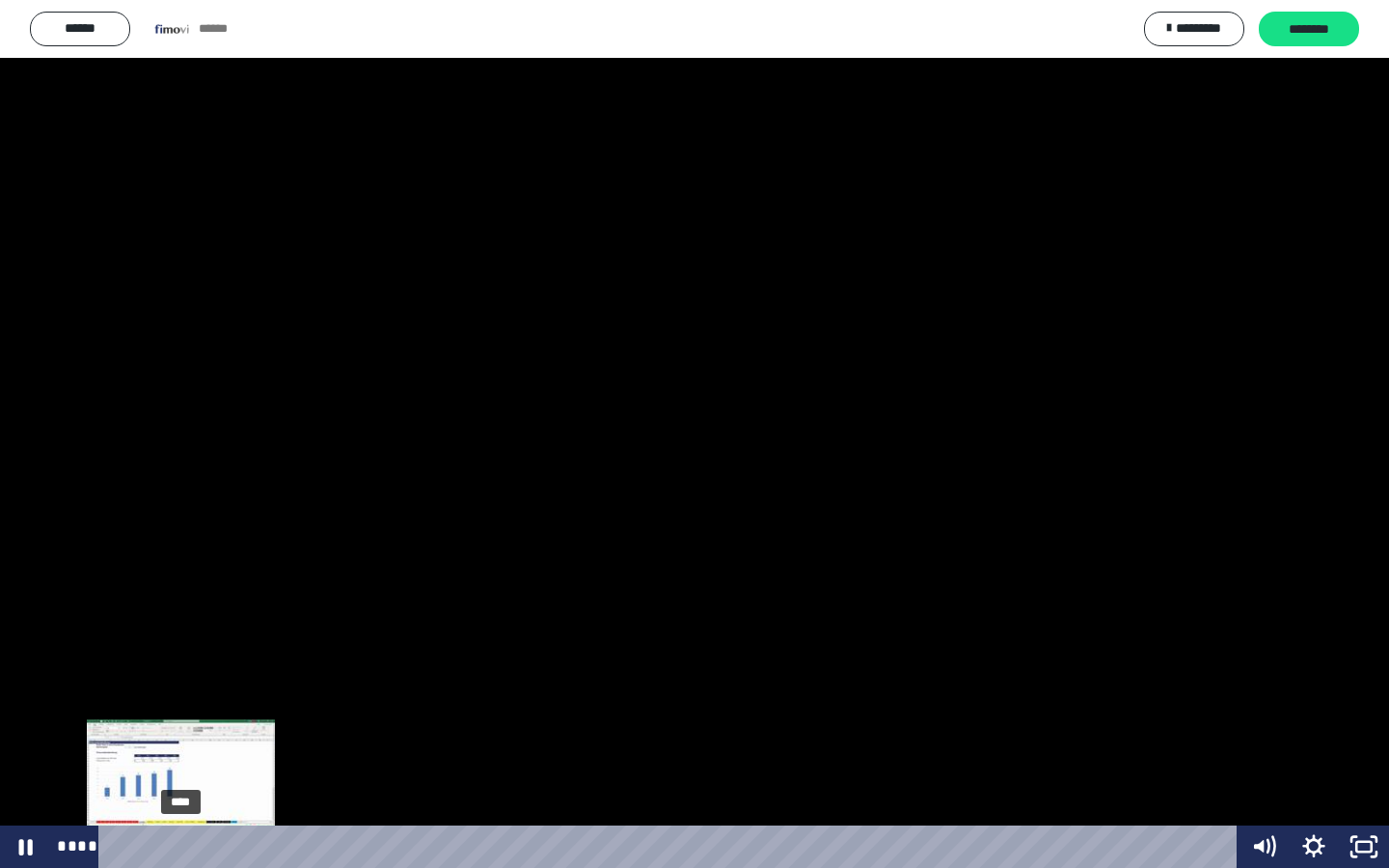 click on "****" at bounding box center (671, 847) 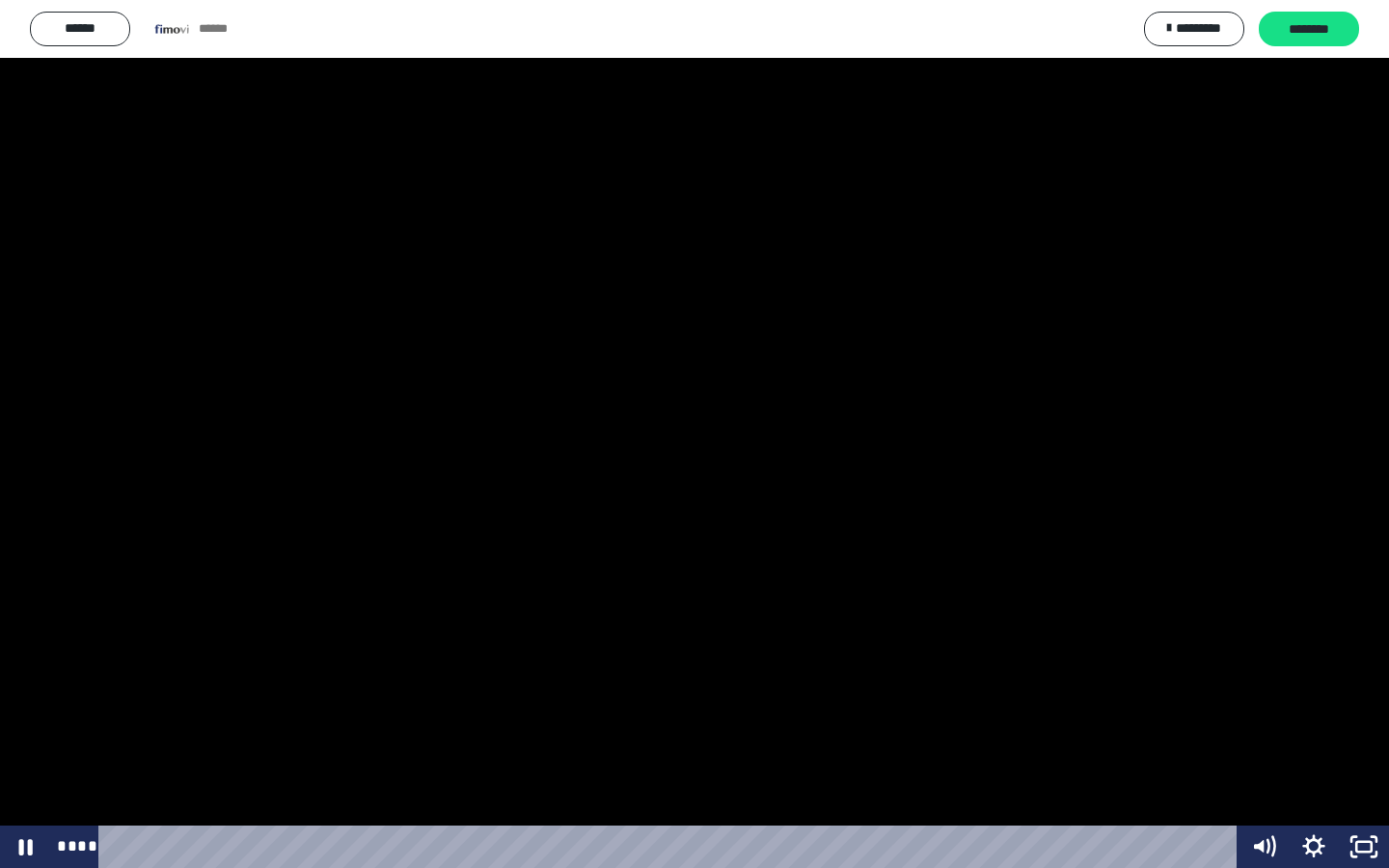 click at bounding box center [694, 434] 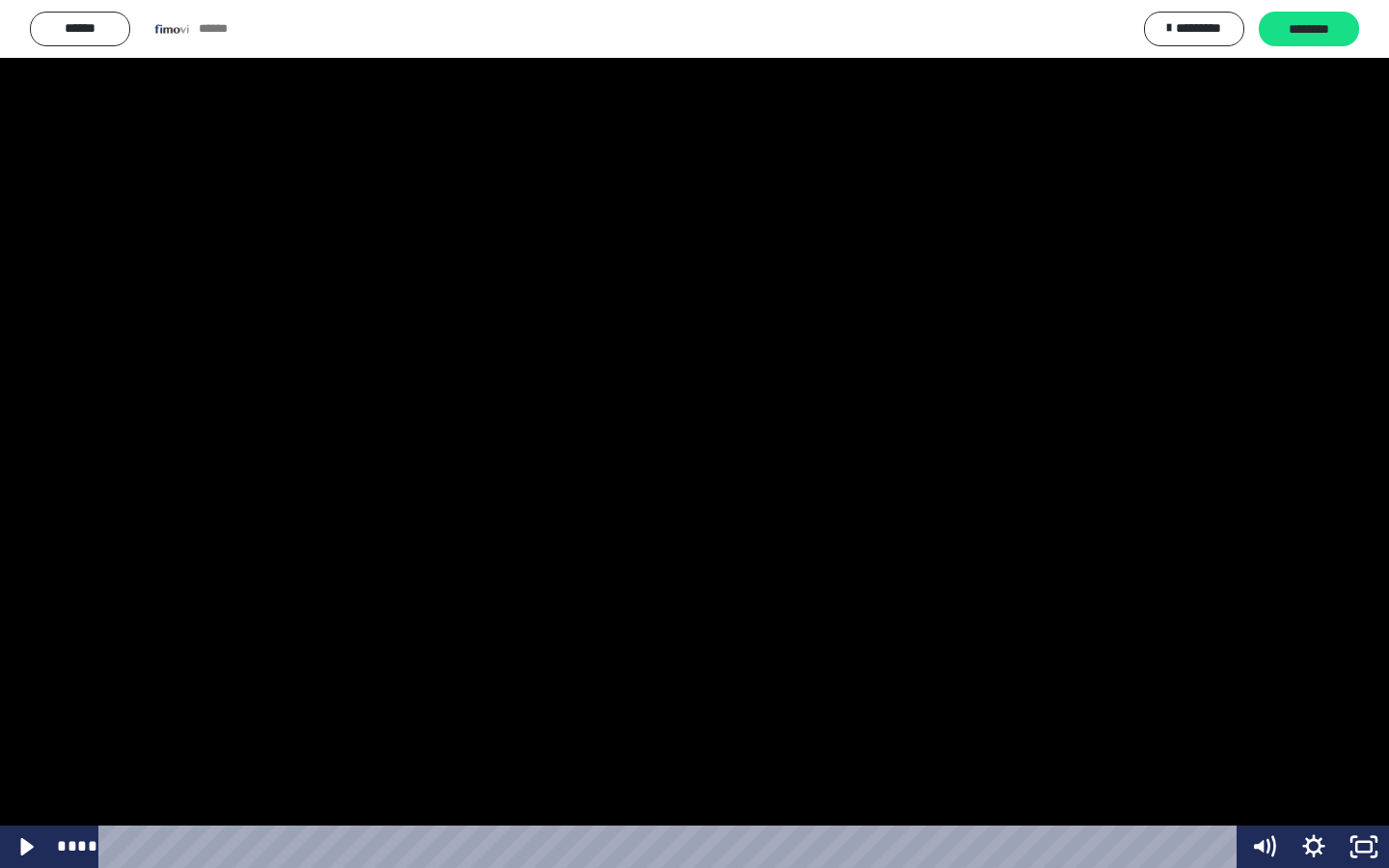click at bounding box center (694, 434) 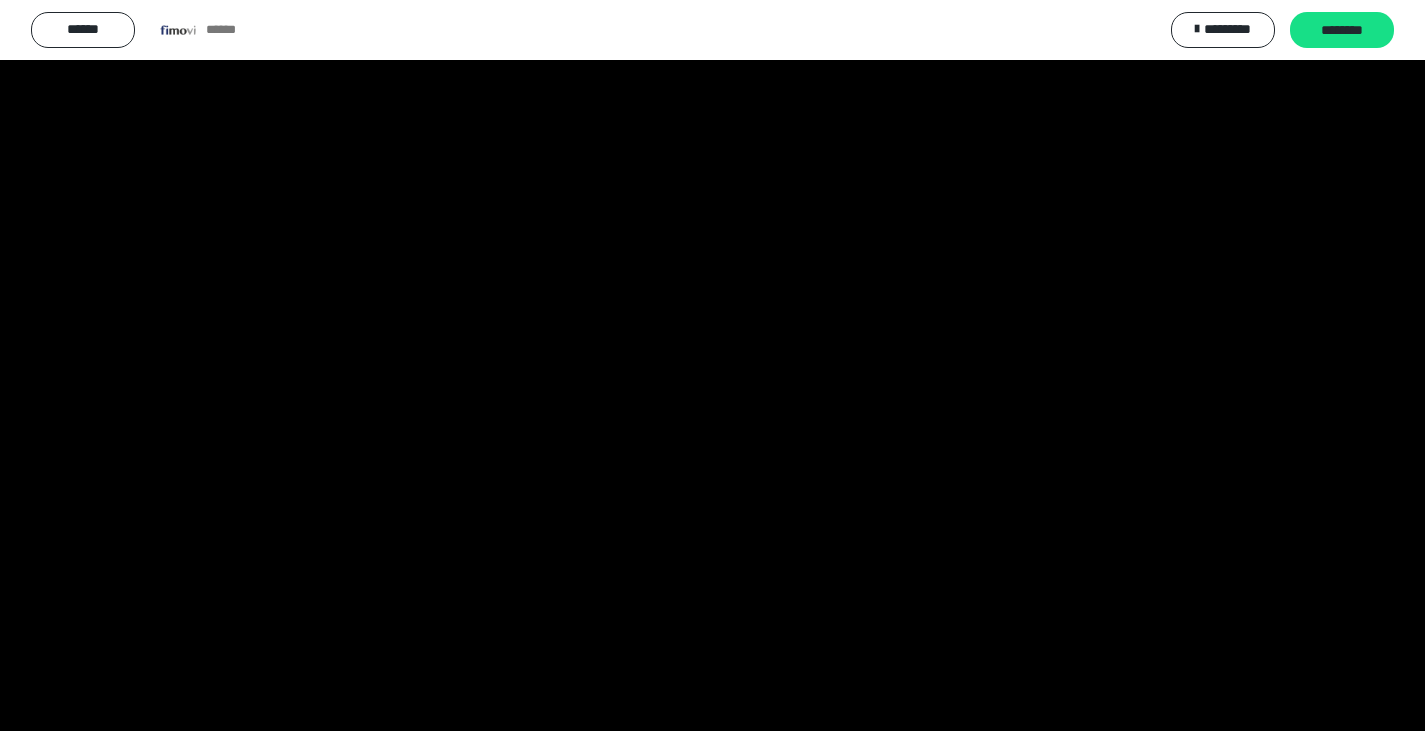 scroll, scrollTop: 4895, scrollLeft: 0, axis: vertical 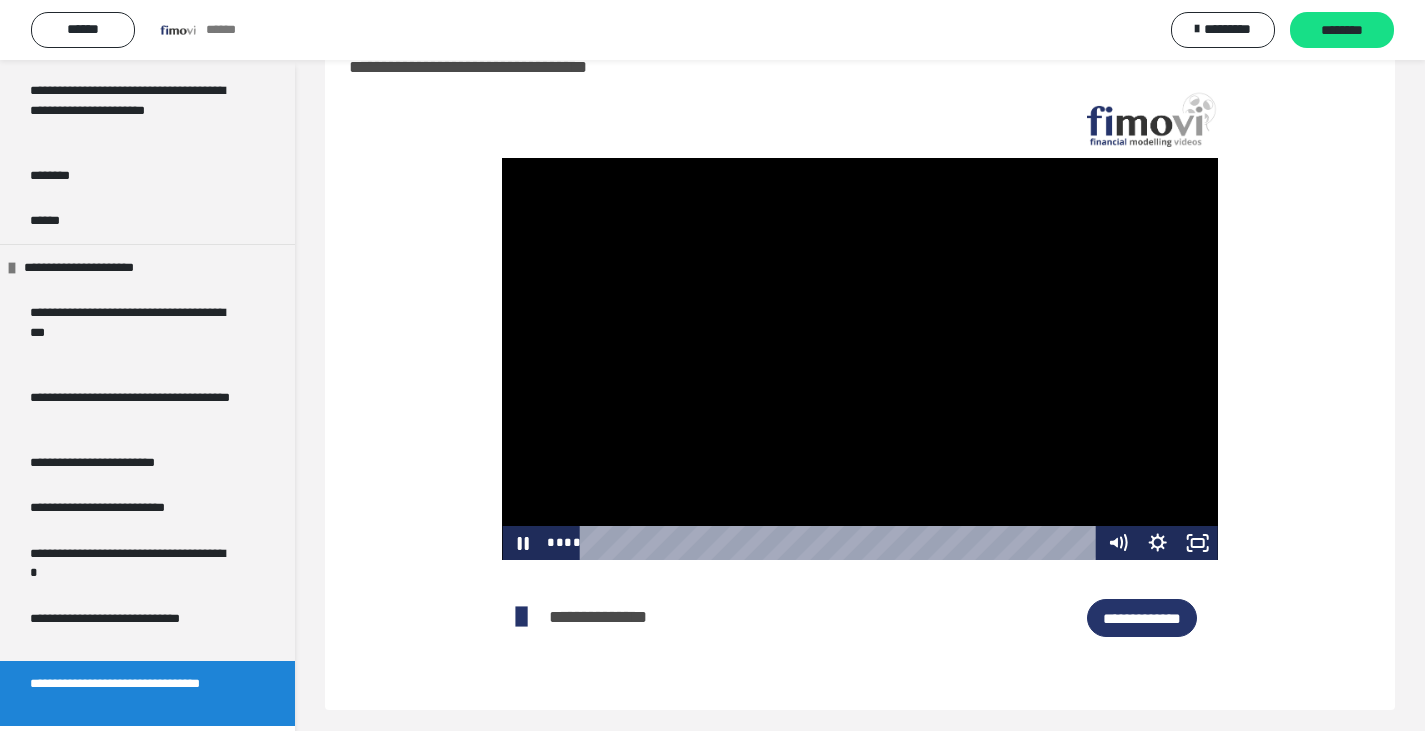 click at bounding box center [859, 359] 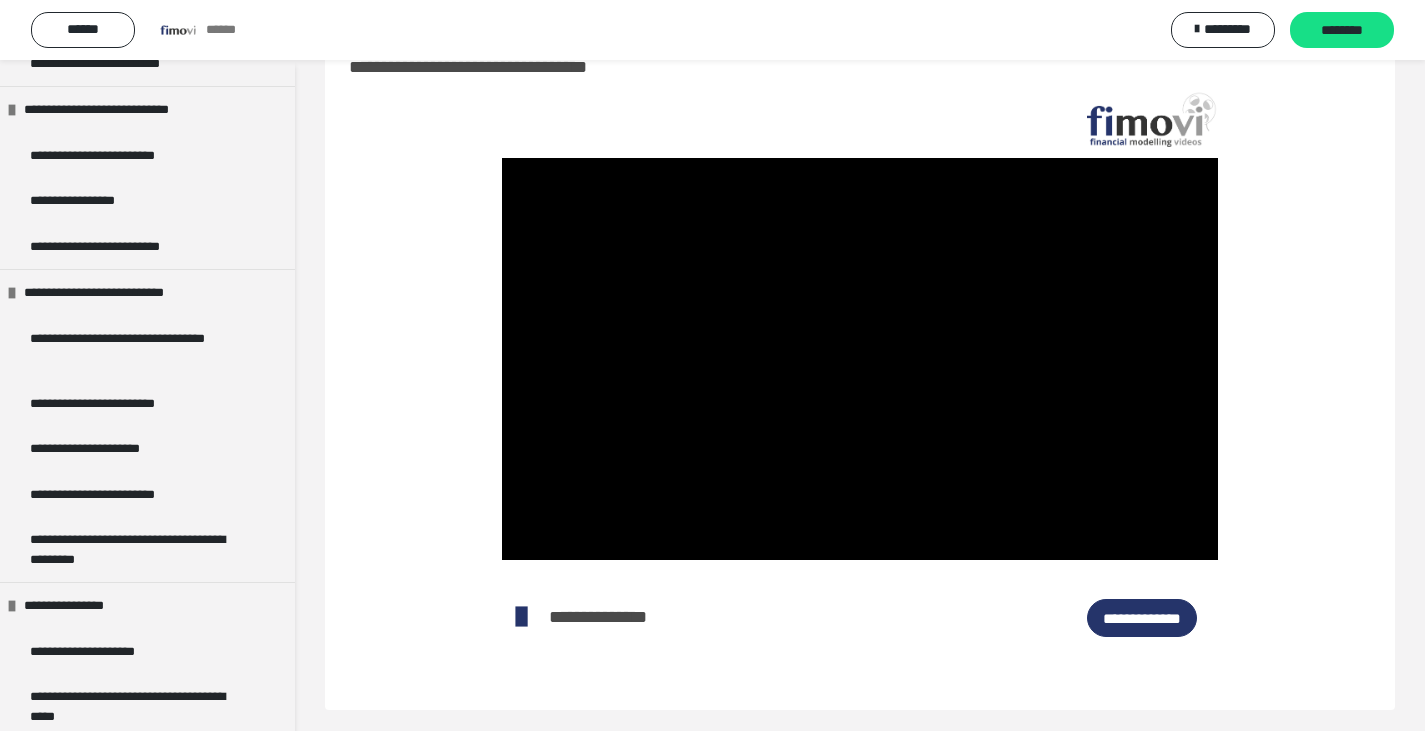 scroll, scrollTop: 0, scrollLeft: 0, axis: both 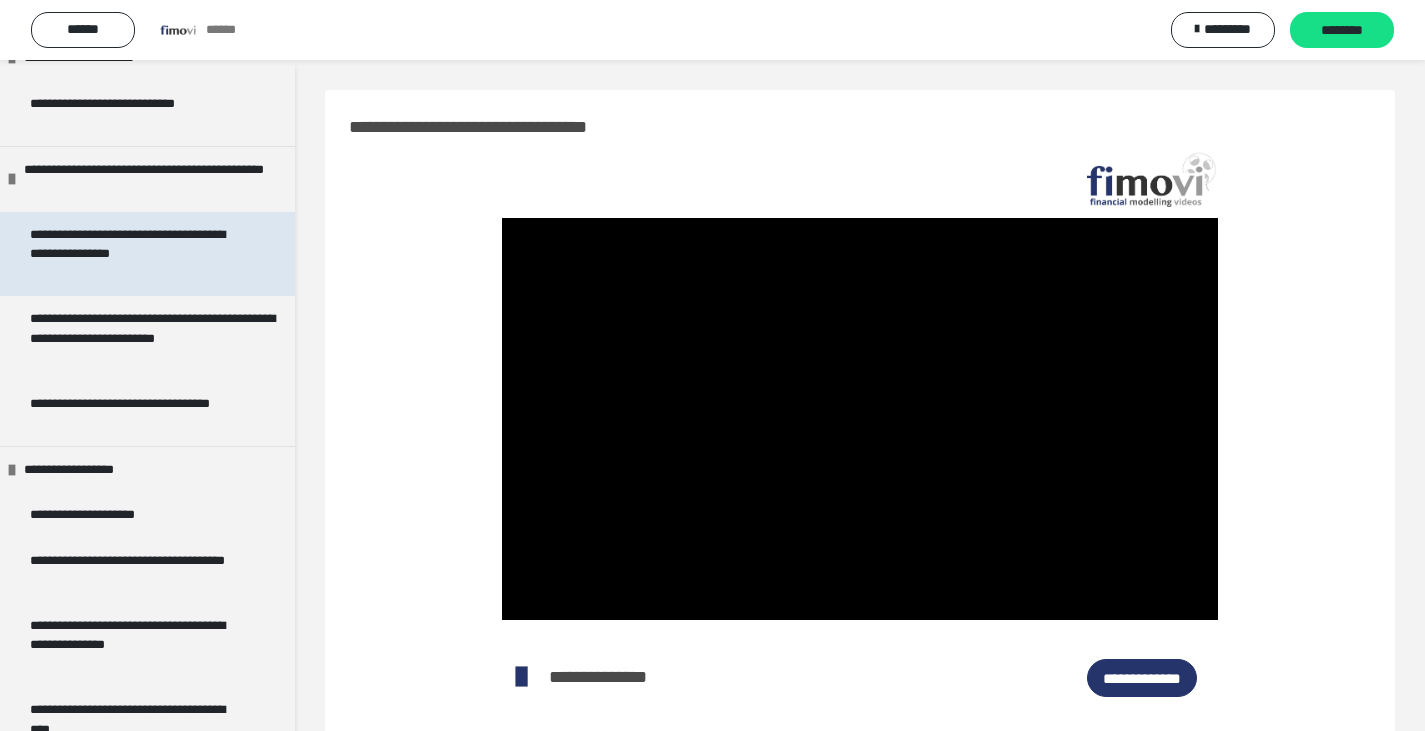 click on "**********" at bounding box center [132, 254] 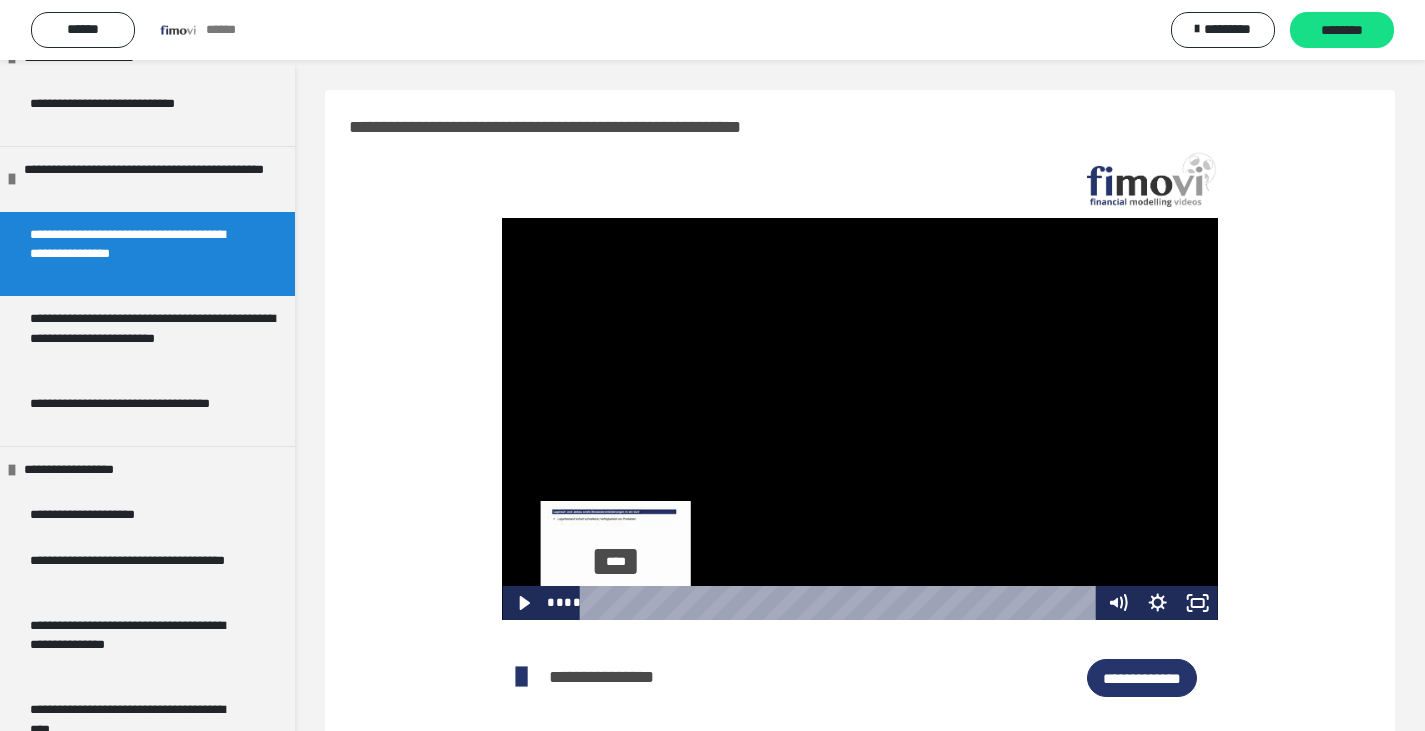 click on "****" at bounding box center [841, 603] 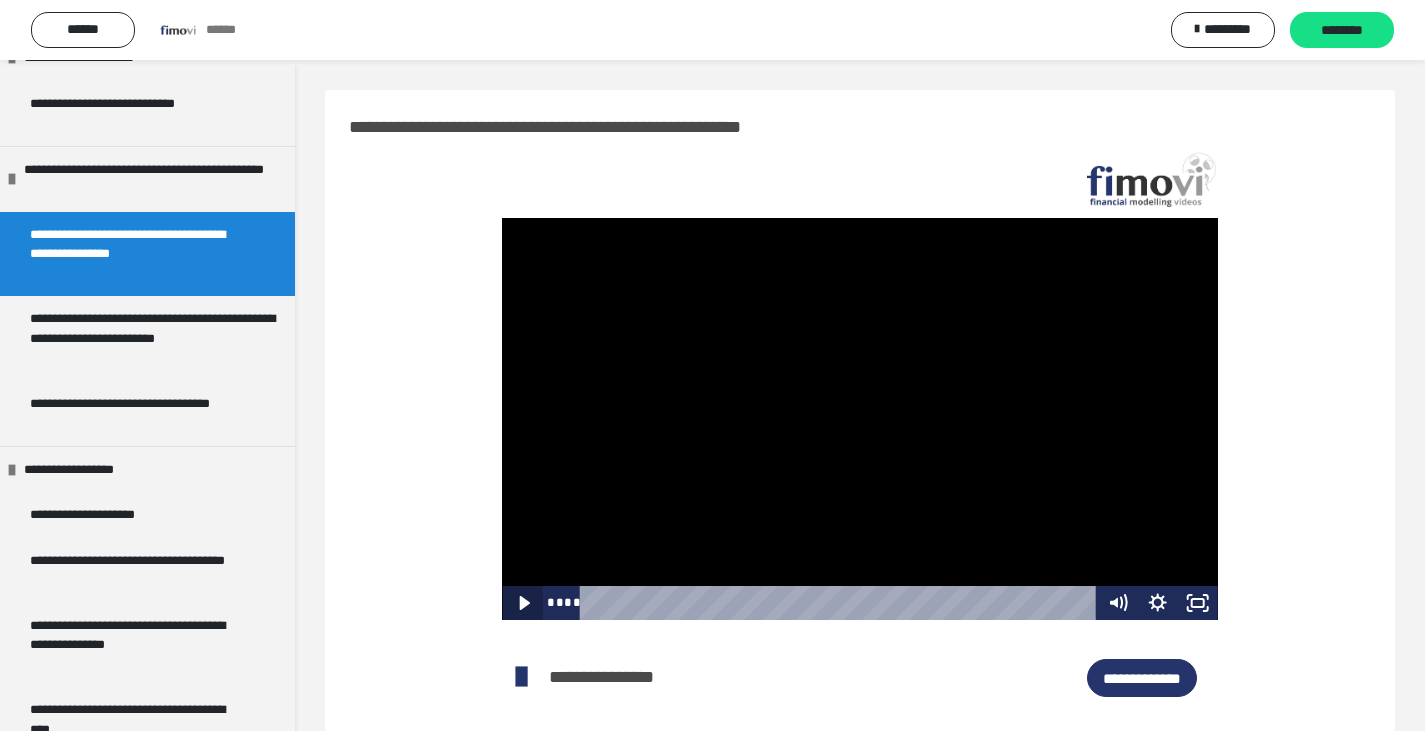 click 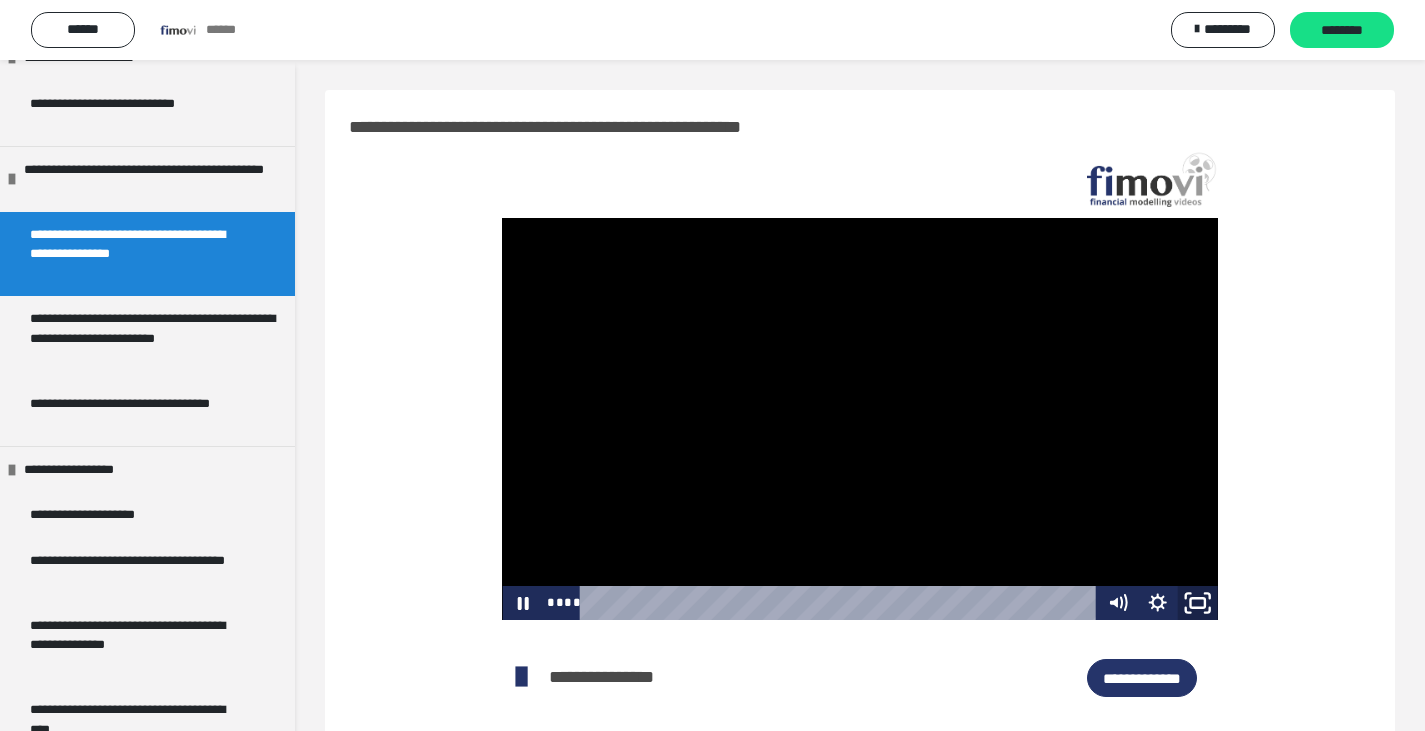 click 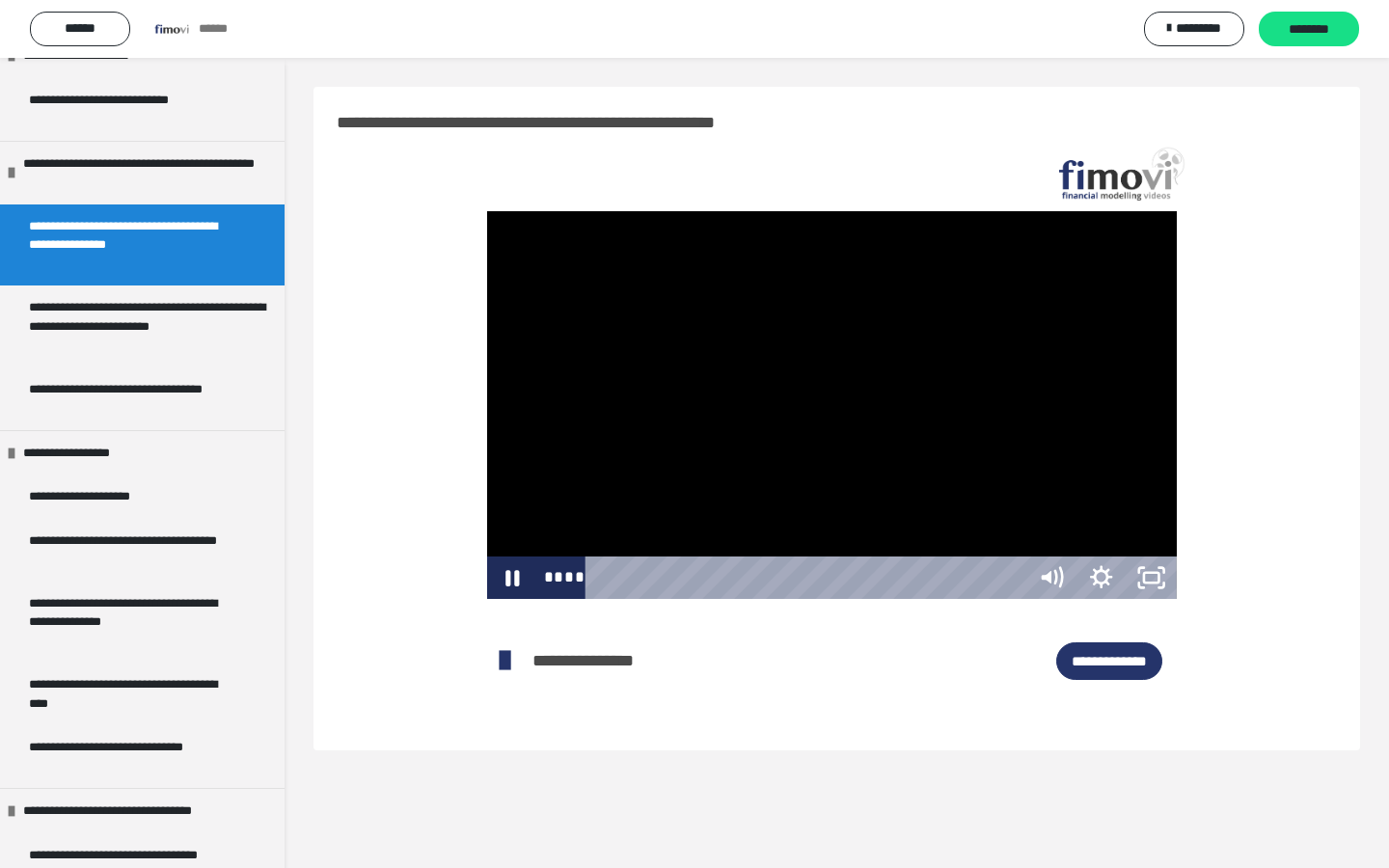 type 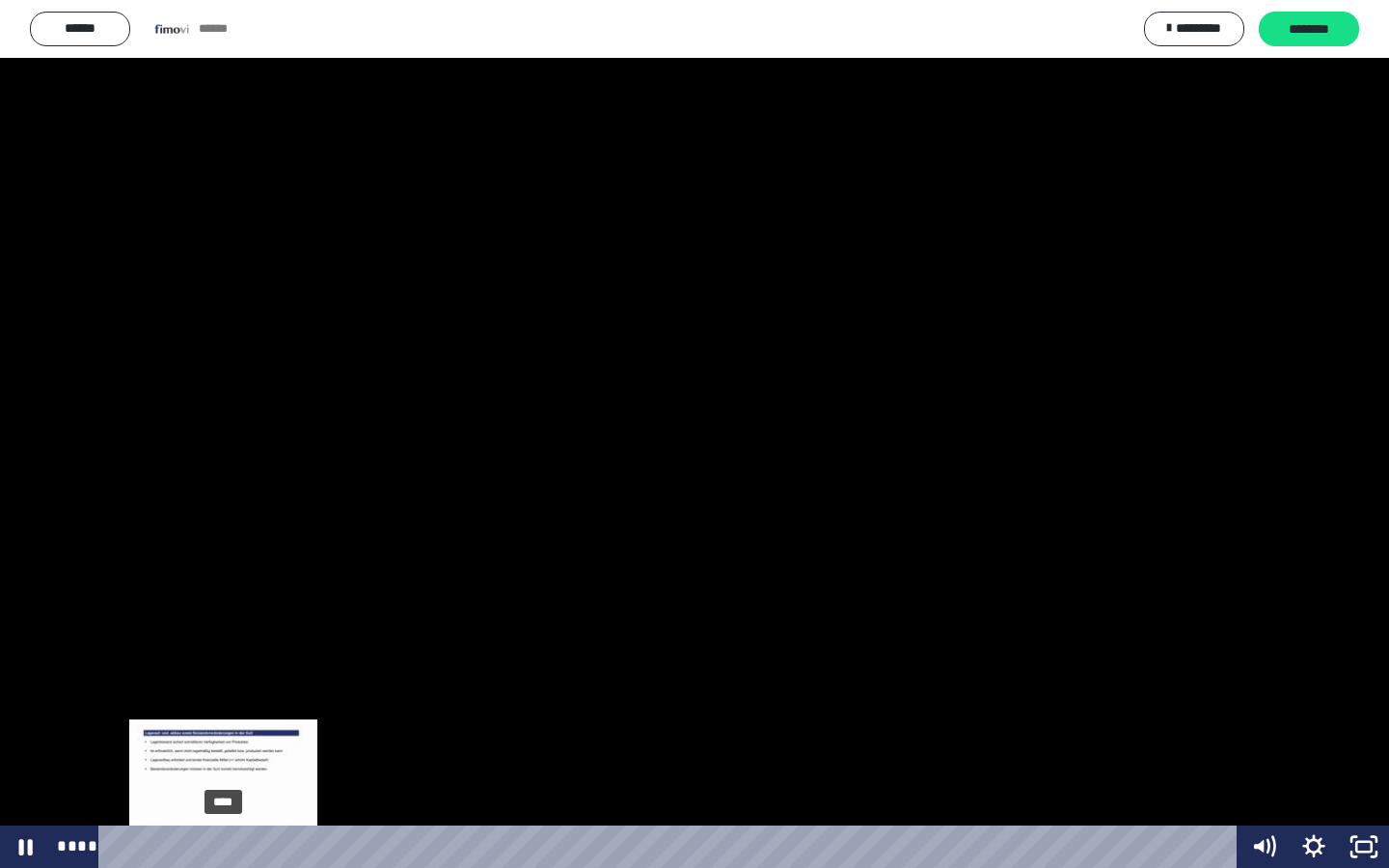 click on "****" at bounding box center [671, 847] 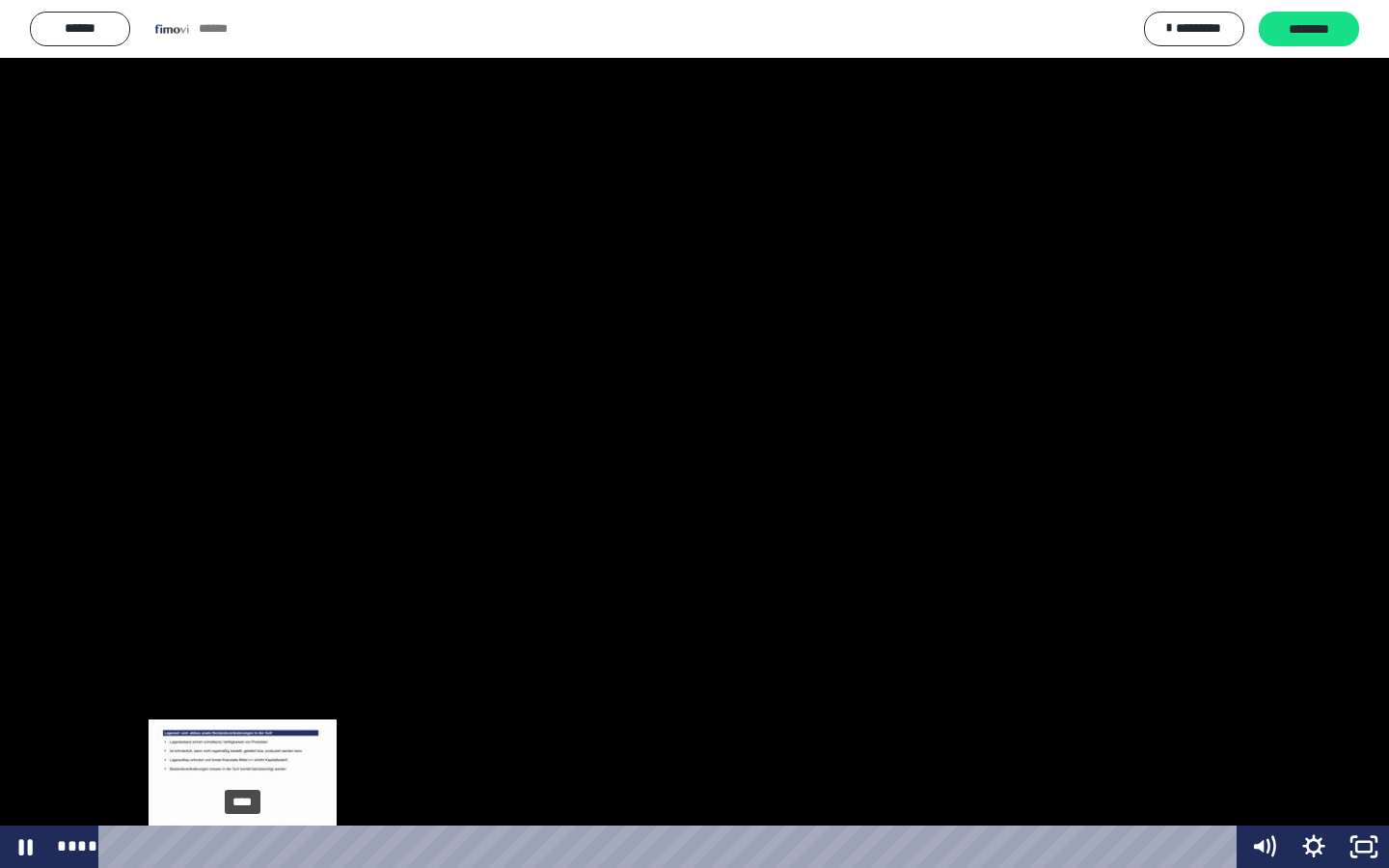 click on "****" at bounding box center [671, 847] 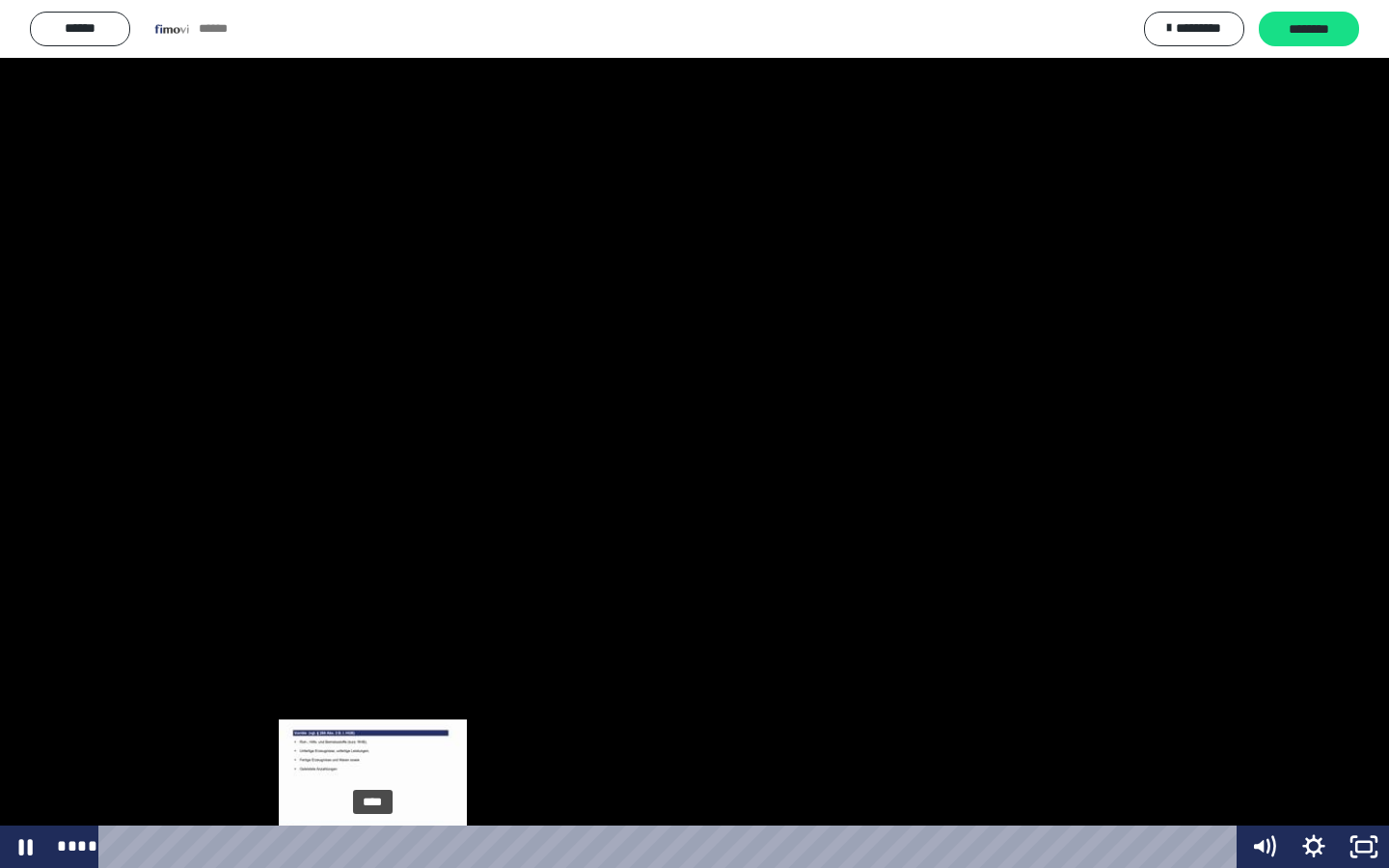 click on "****" at bounding box center (671, 847) 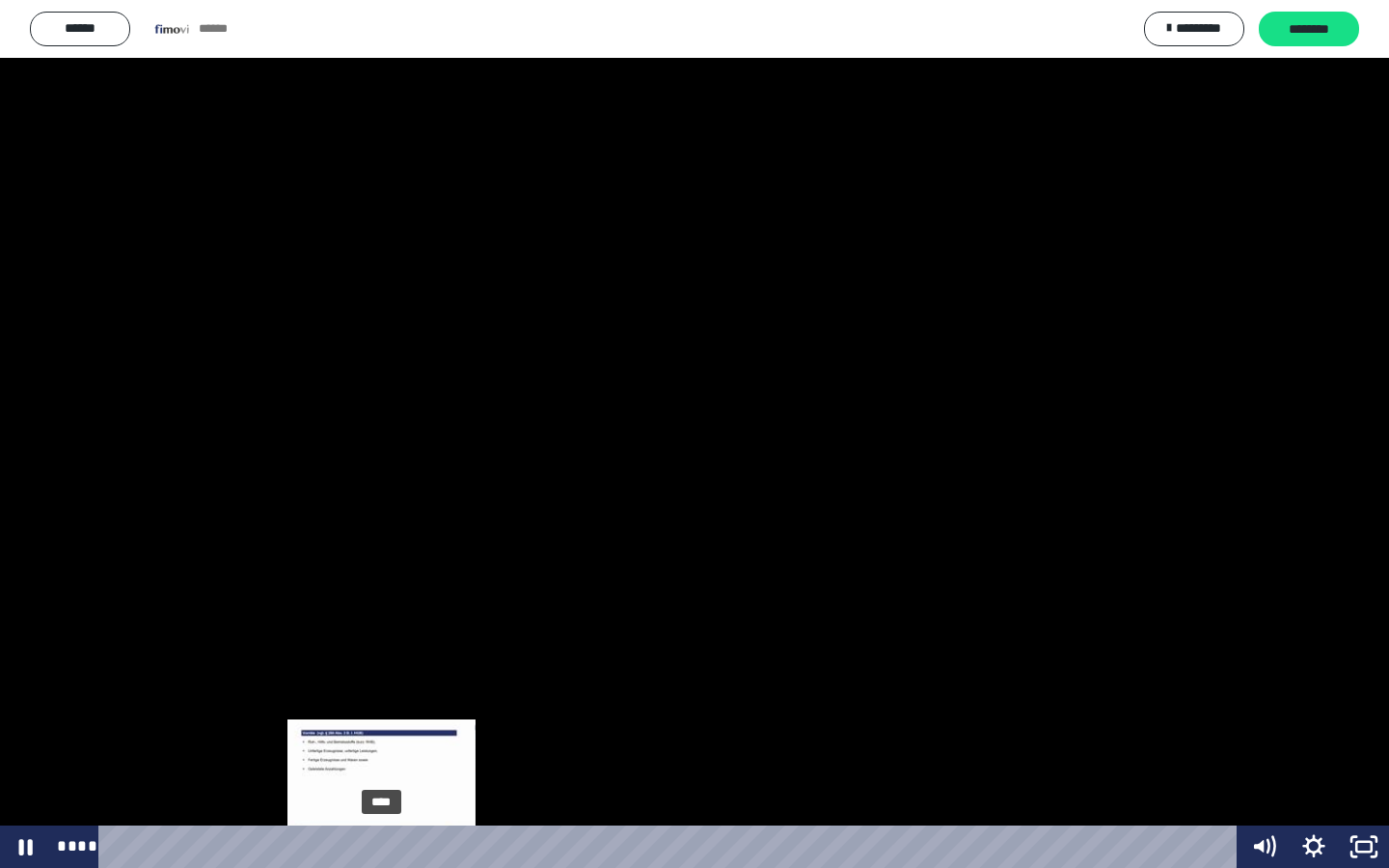 click on "****" at bounding box center (671, 847) 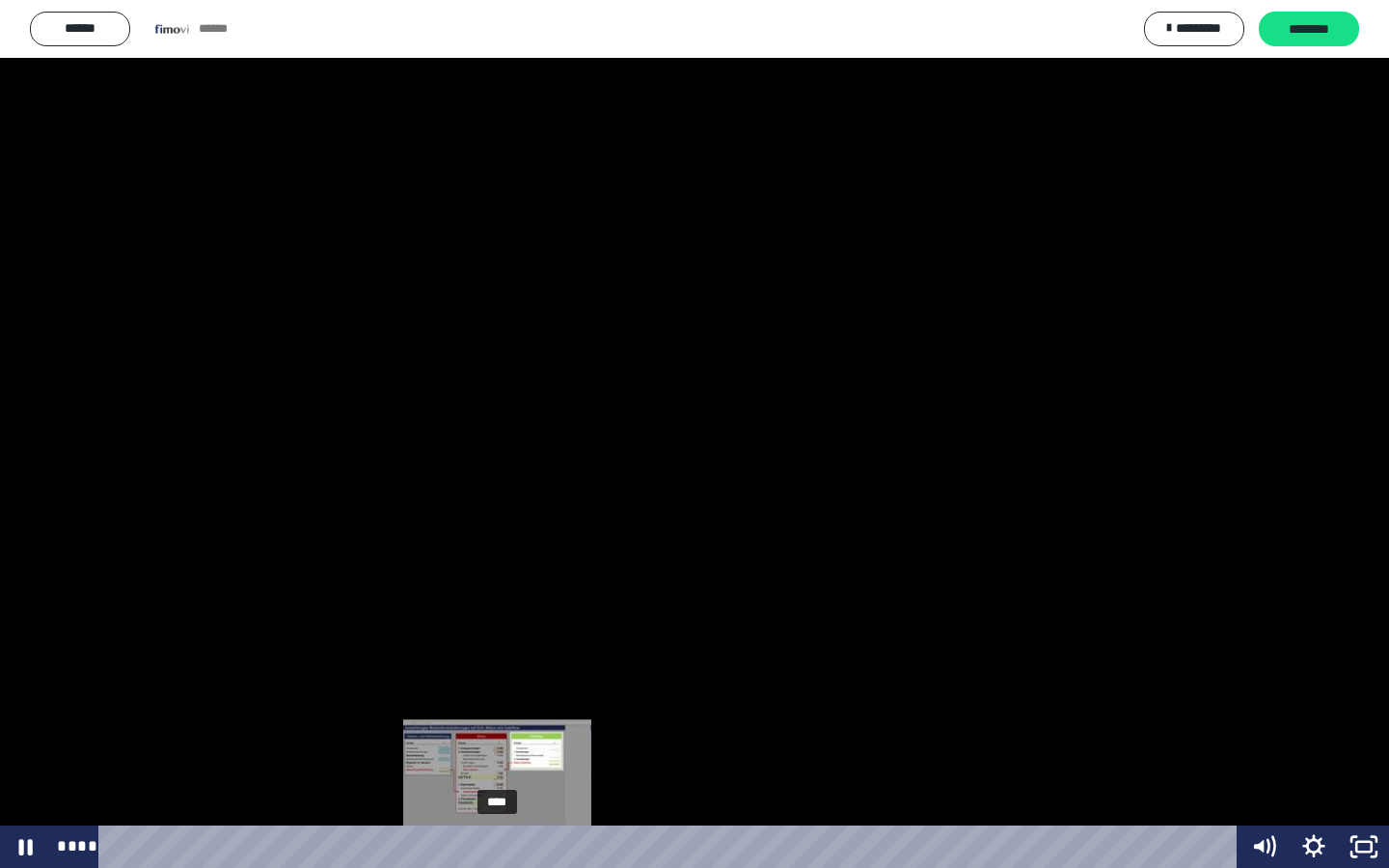 click on "****" at bounding box center [671, 847] 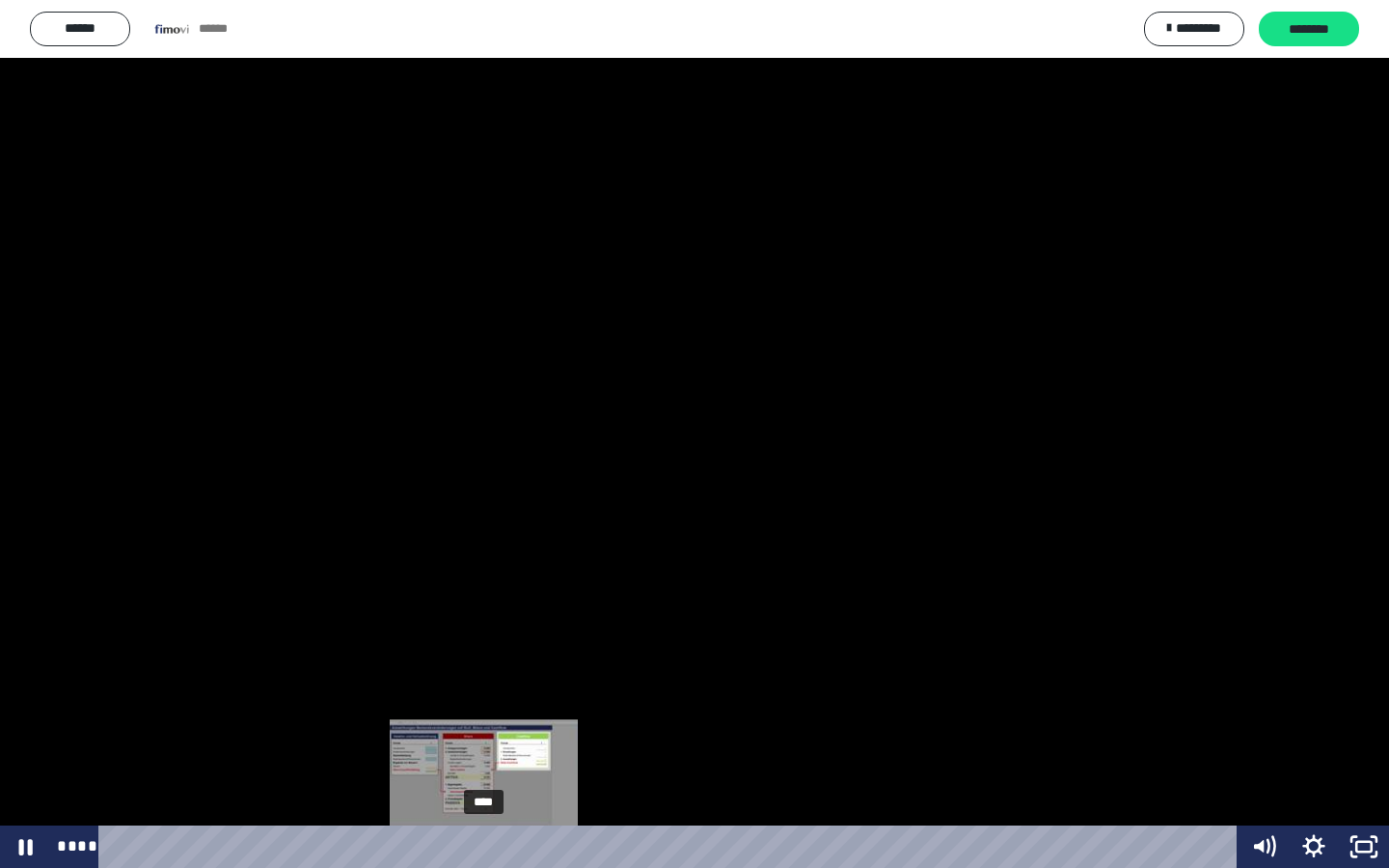 click on "****" at bounding box center [671, 847] 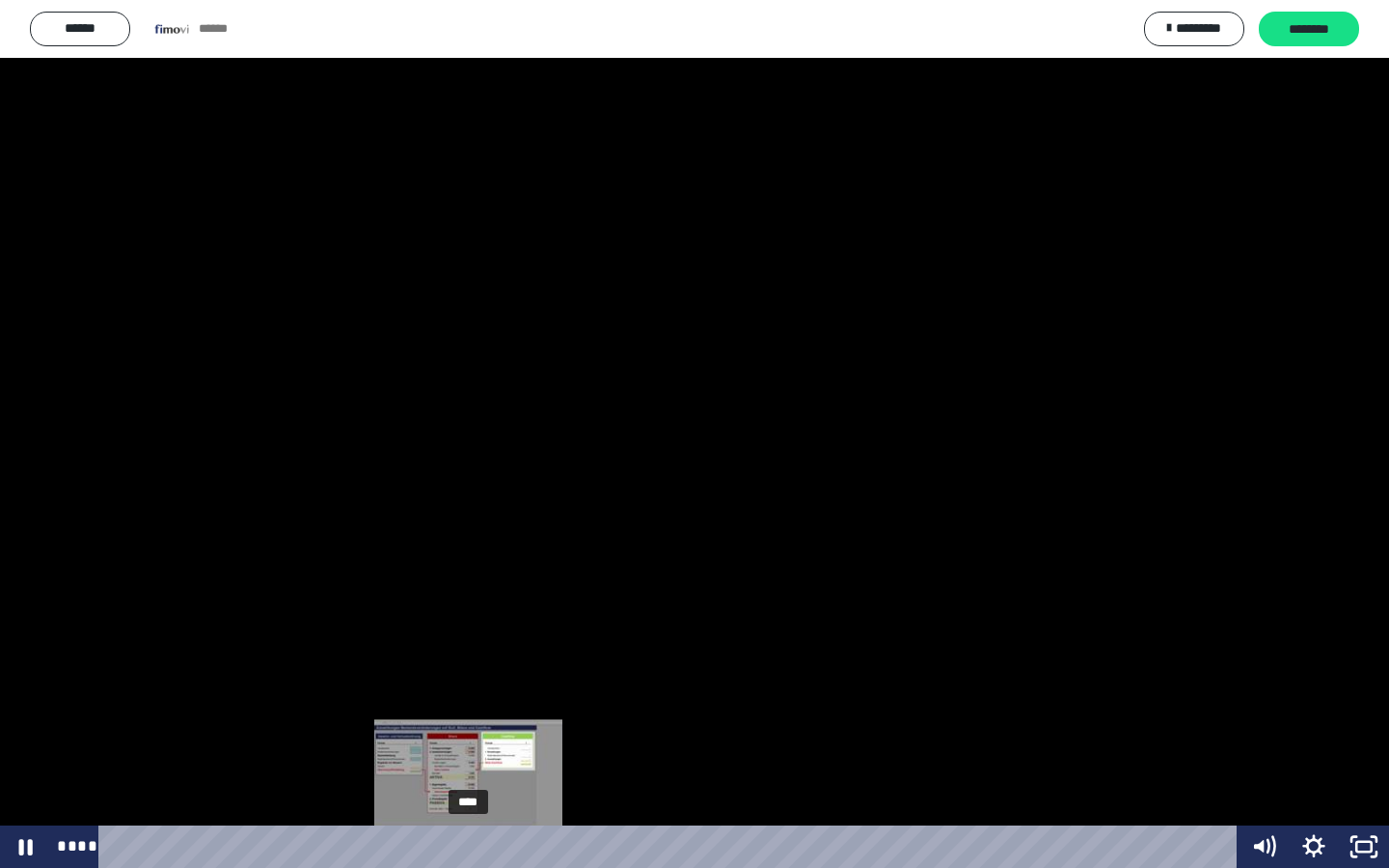 click on "****" at bounding box center [671, 847] 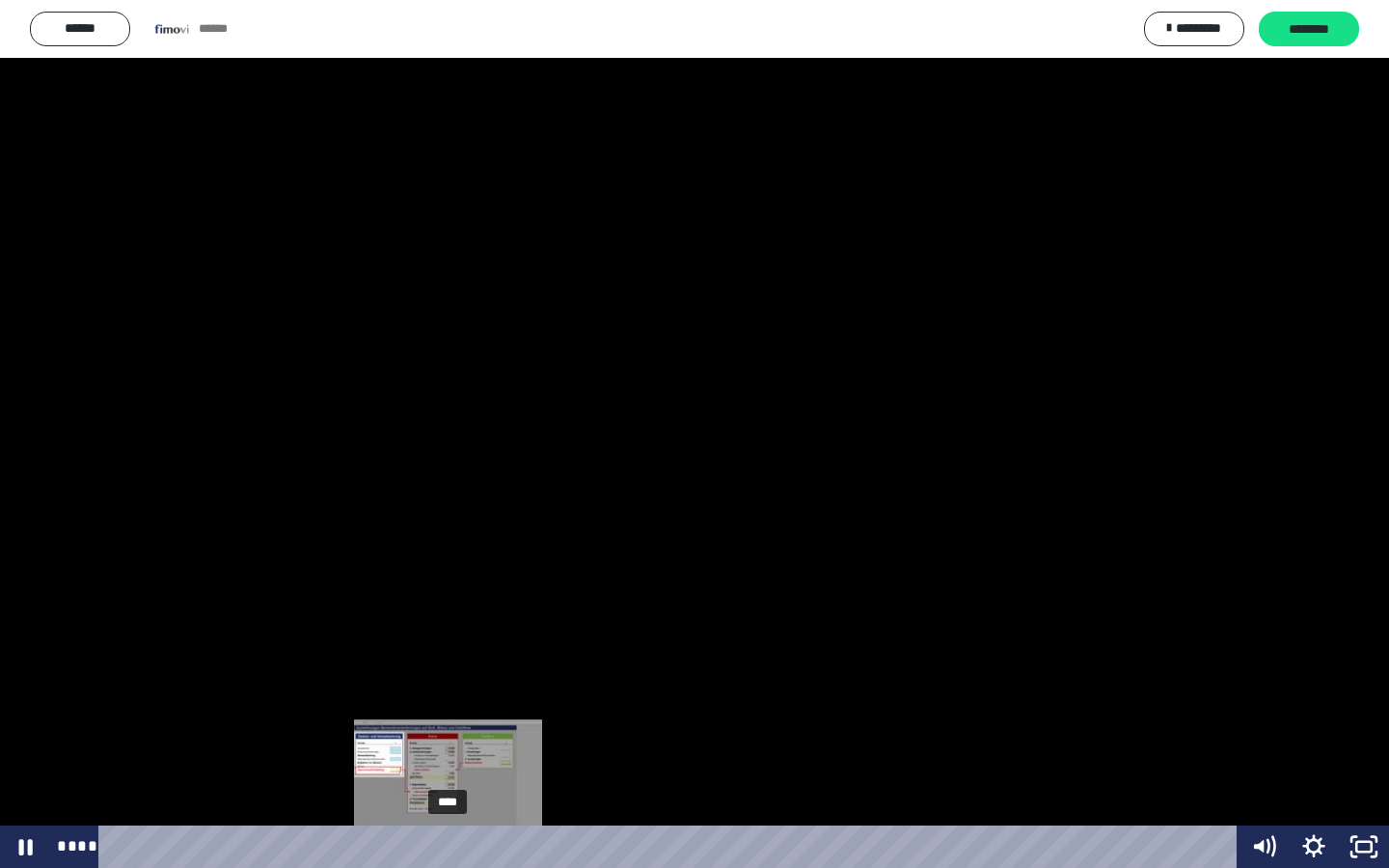 click on "****" at bounding box center (671, 847) 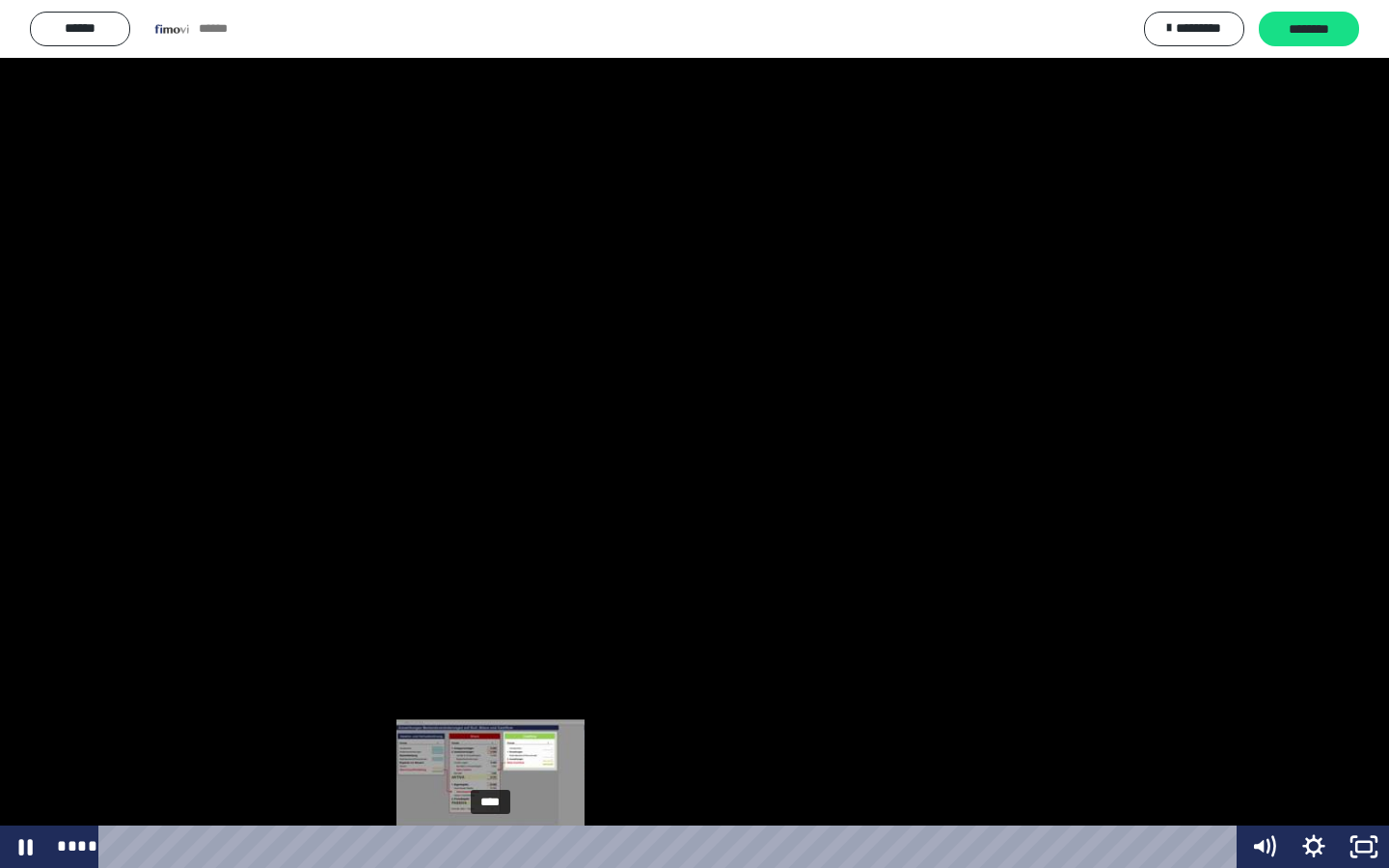 click on "****" at bounding box center [671, 847] 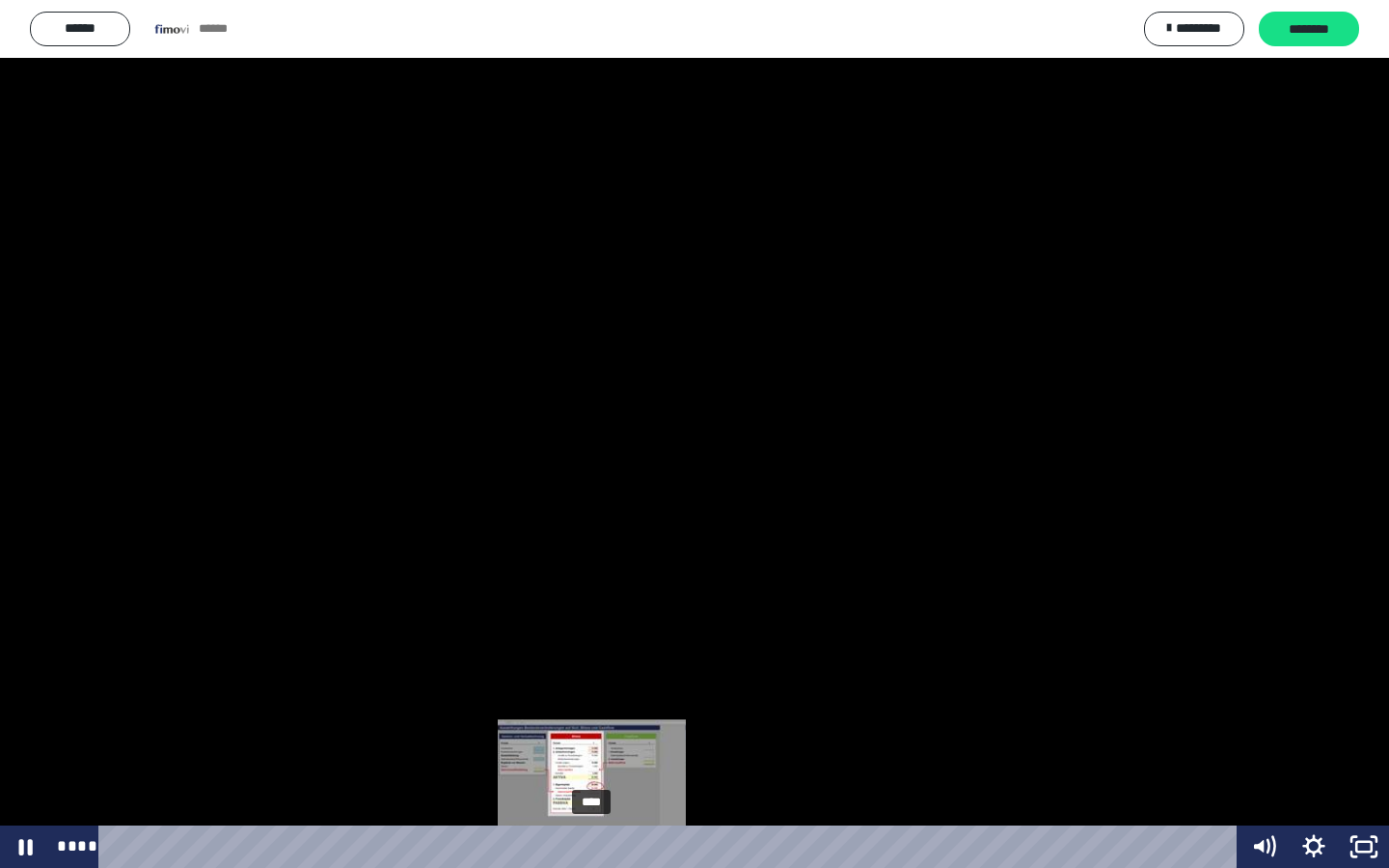 click on "****" at bounding box center (671, 847) 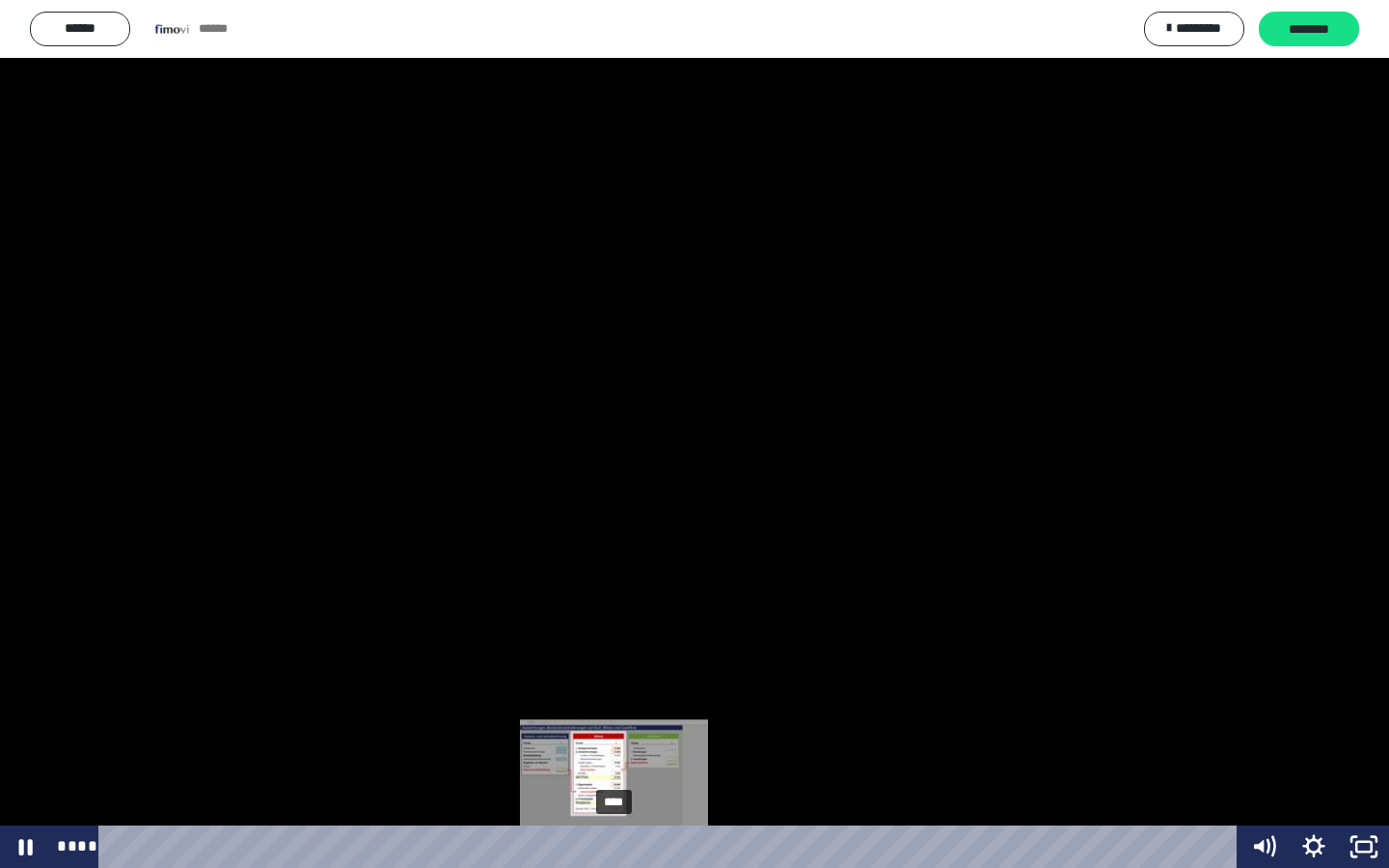 click on "****" at bounding box center (671, 847) 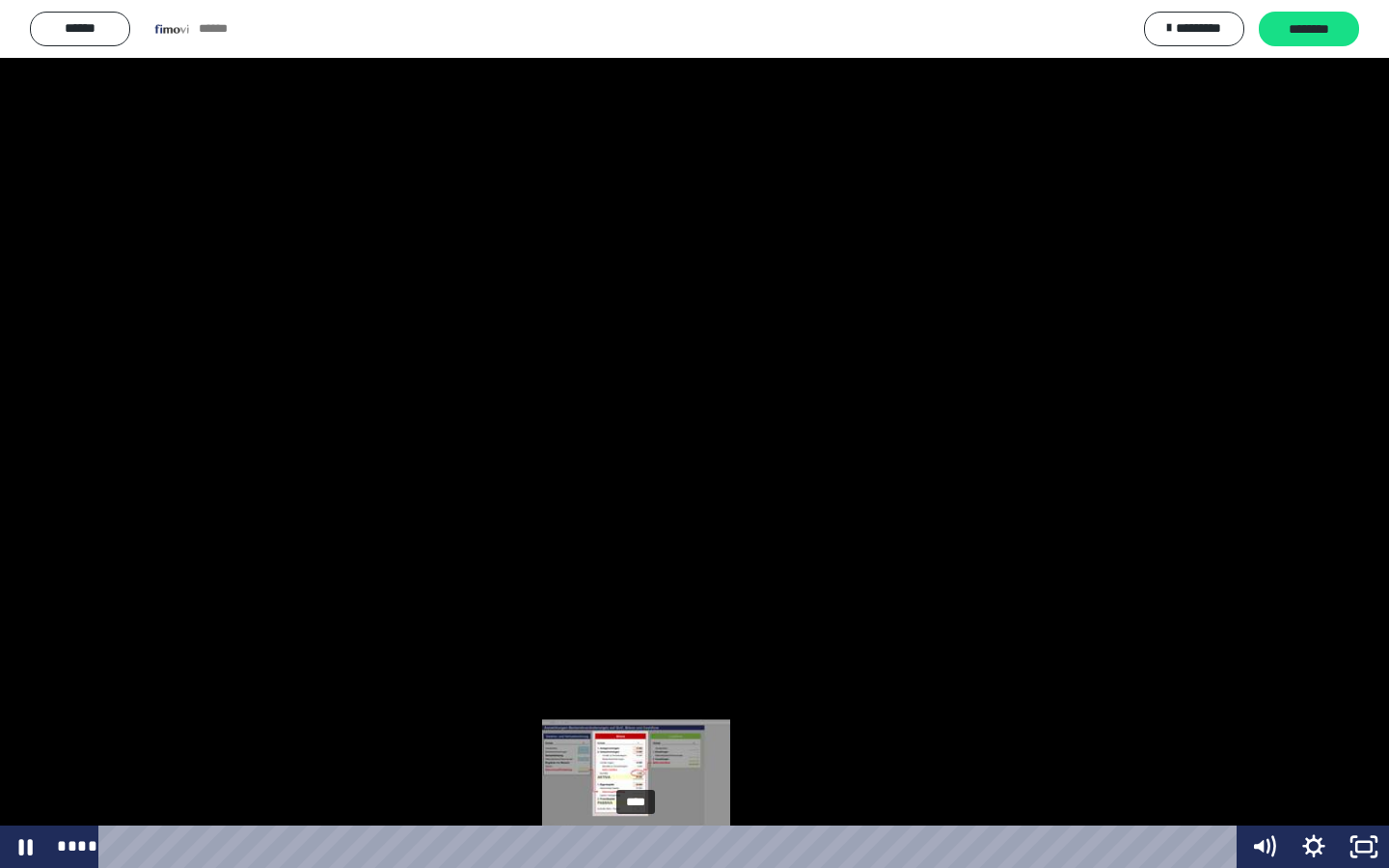 click on "****" at bounding box center (671, 847) 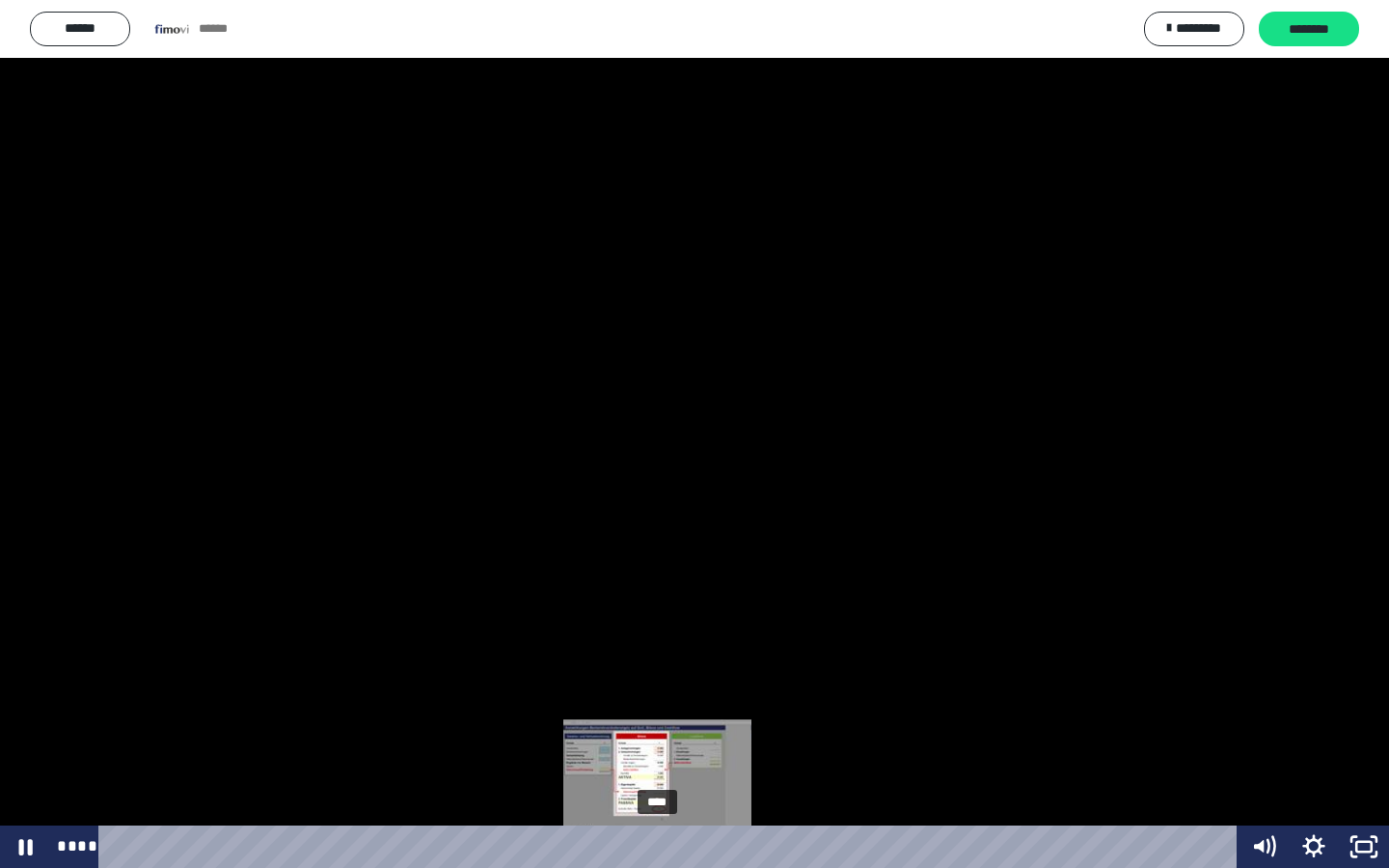 click on "****" at bounding box center (671, 847) 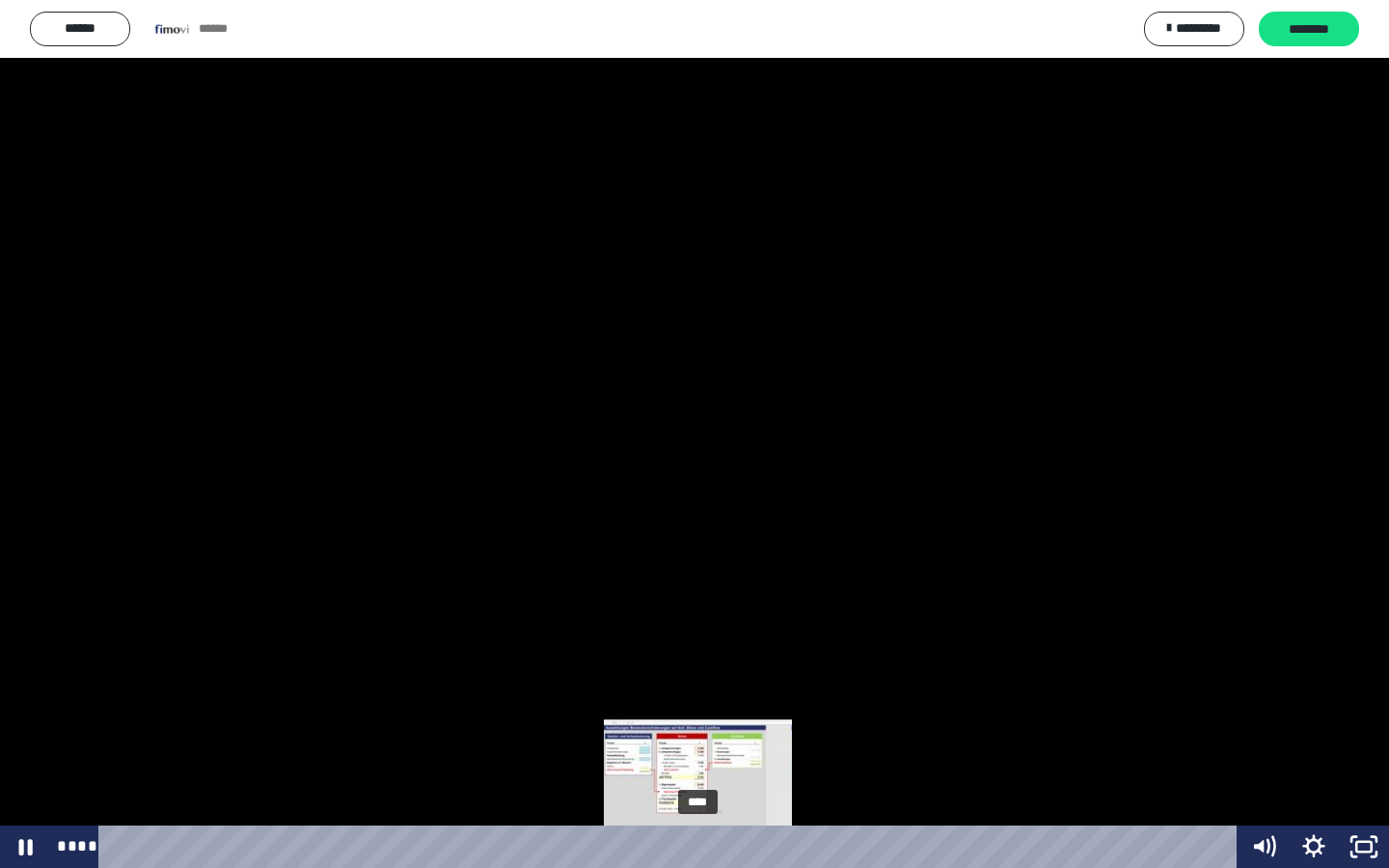 click on "****" at bounding box center [671, 847] 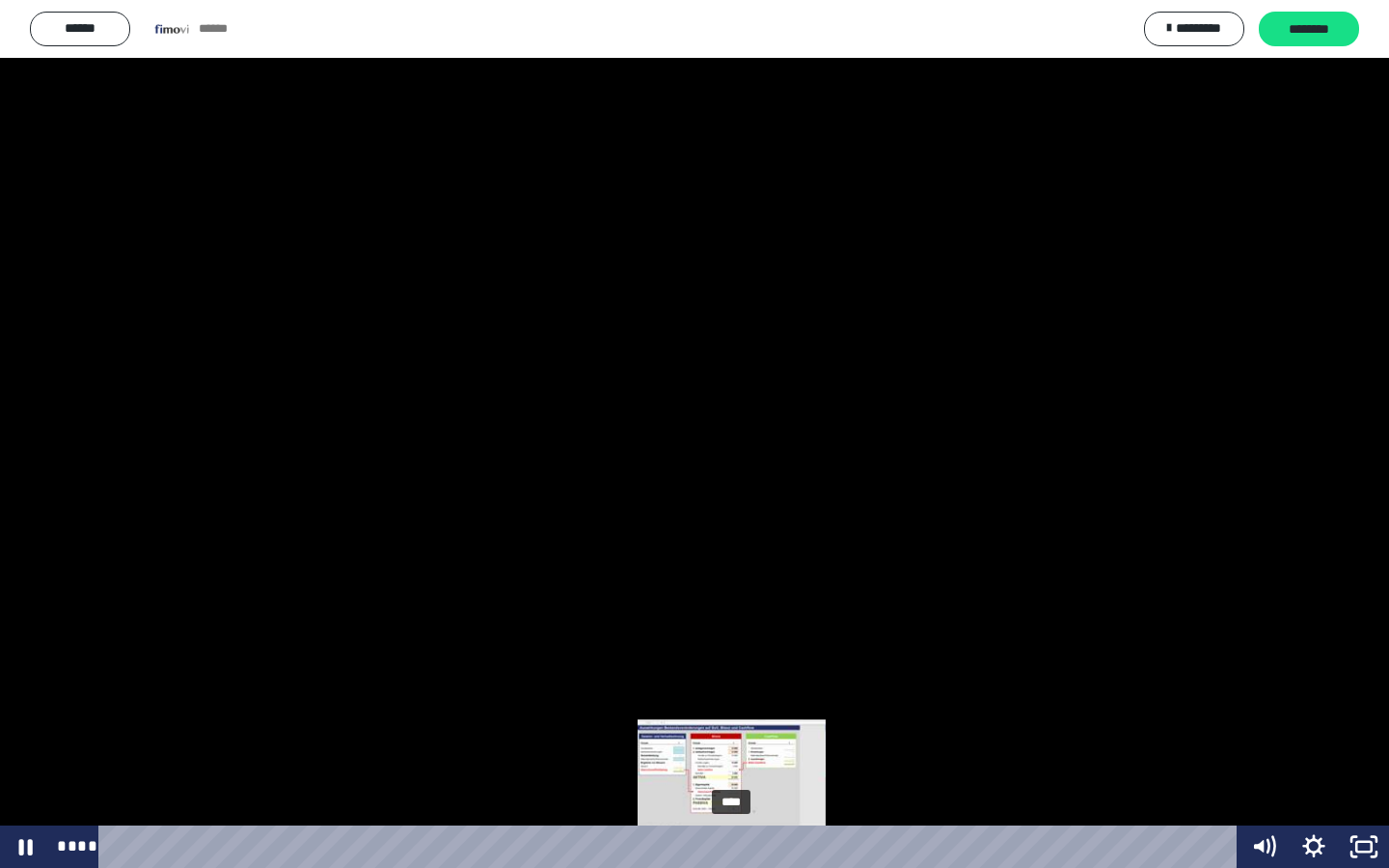 click on "****" at bounding box center (671, 847) 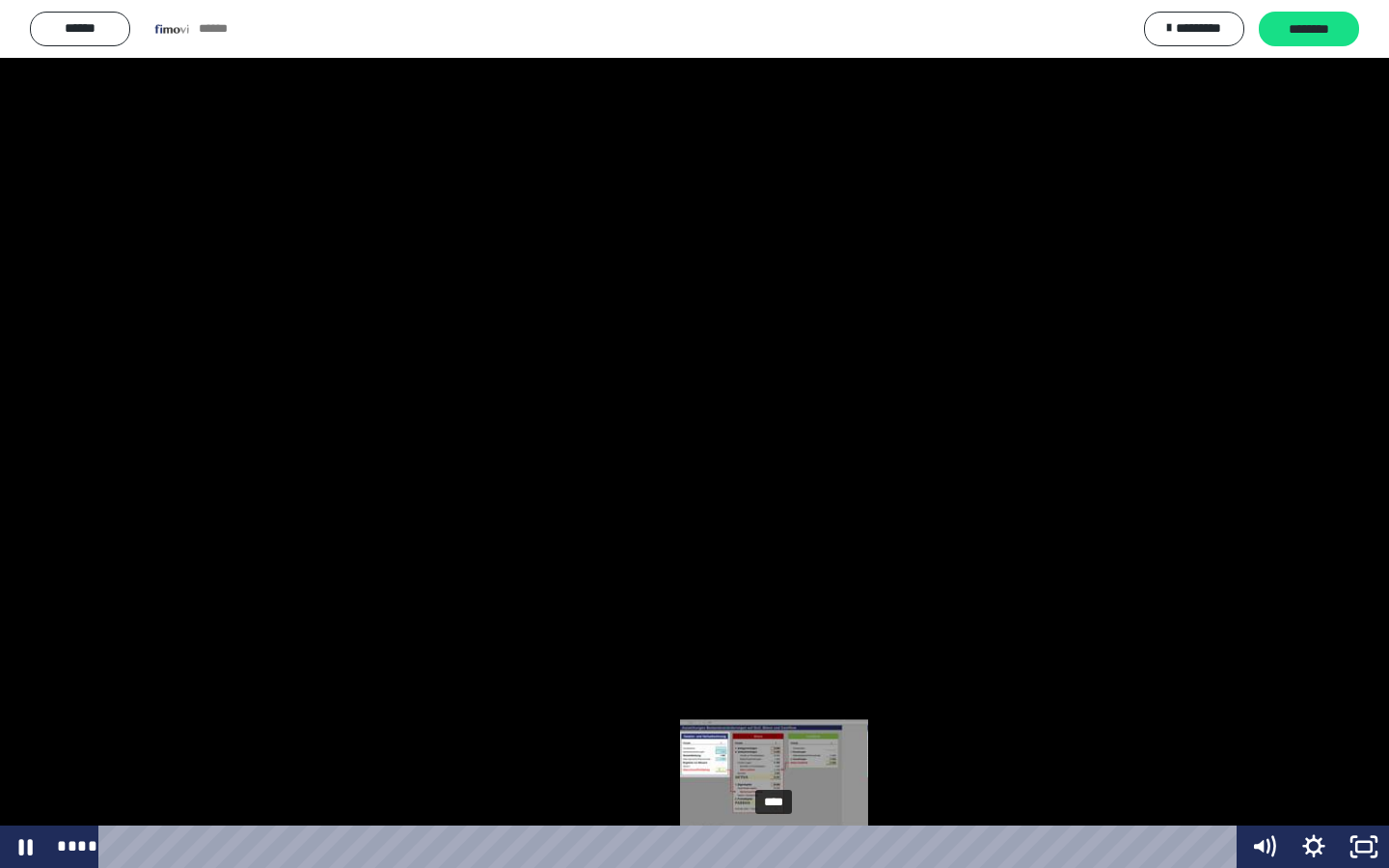 click on "****" at bounding box center [671, 847] 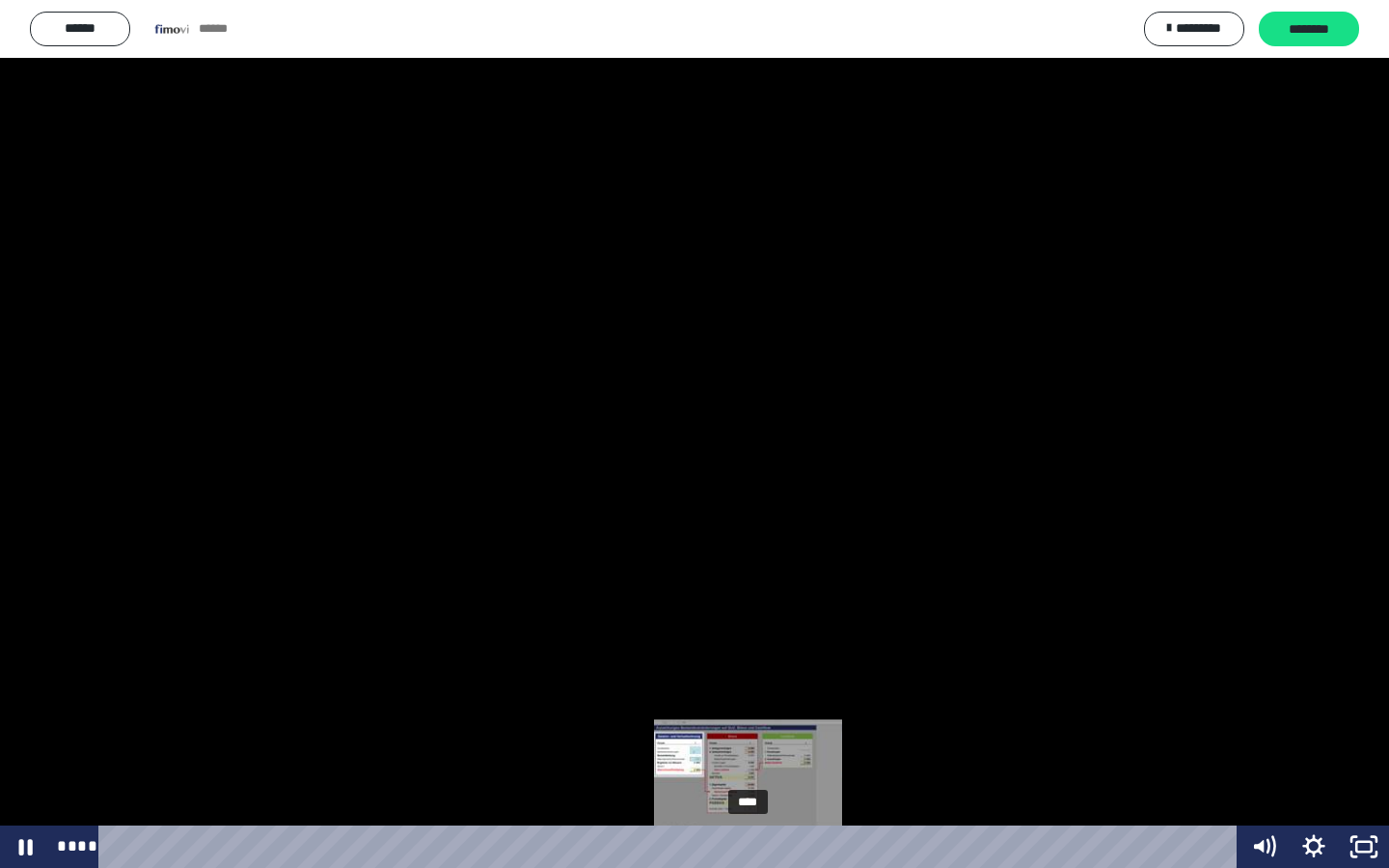 click on "****" at bounding box center [671, 847] 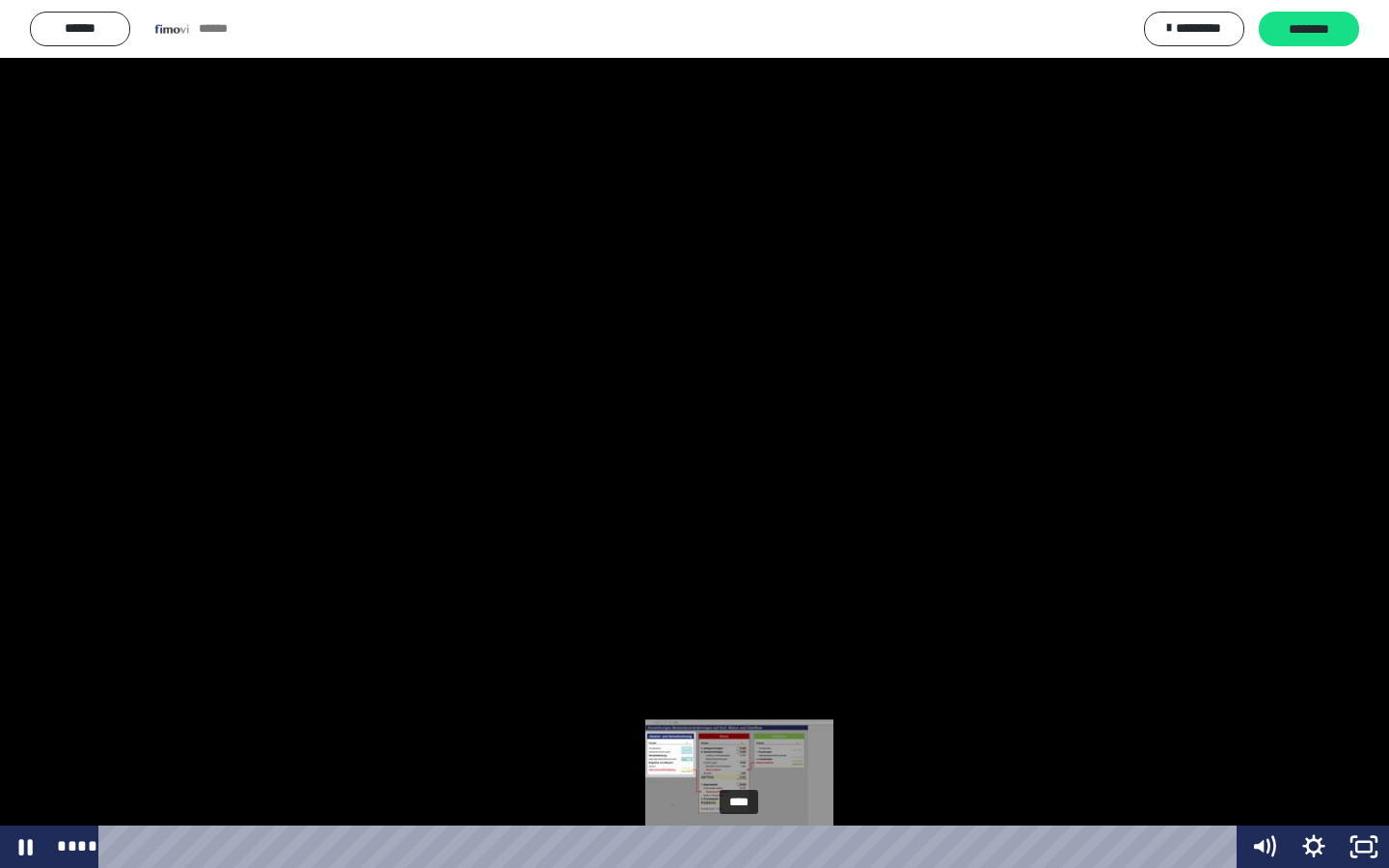 click on "****" at bounding box center (671, 847) 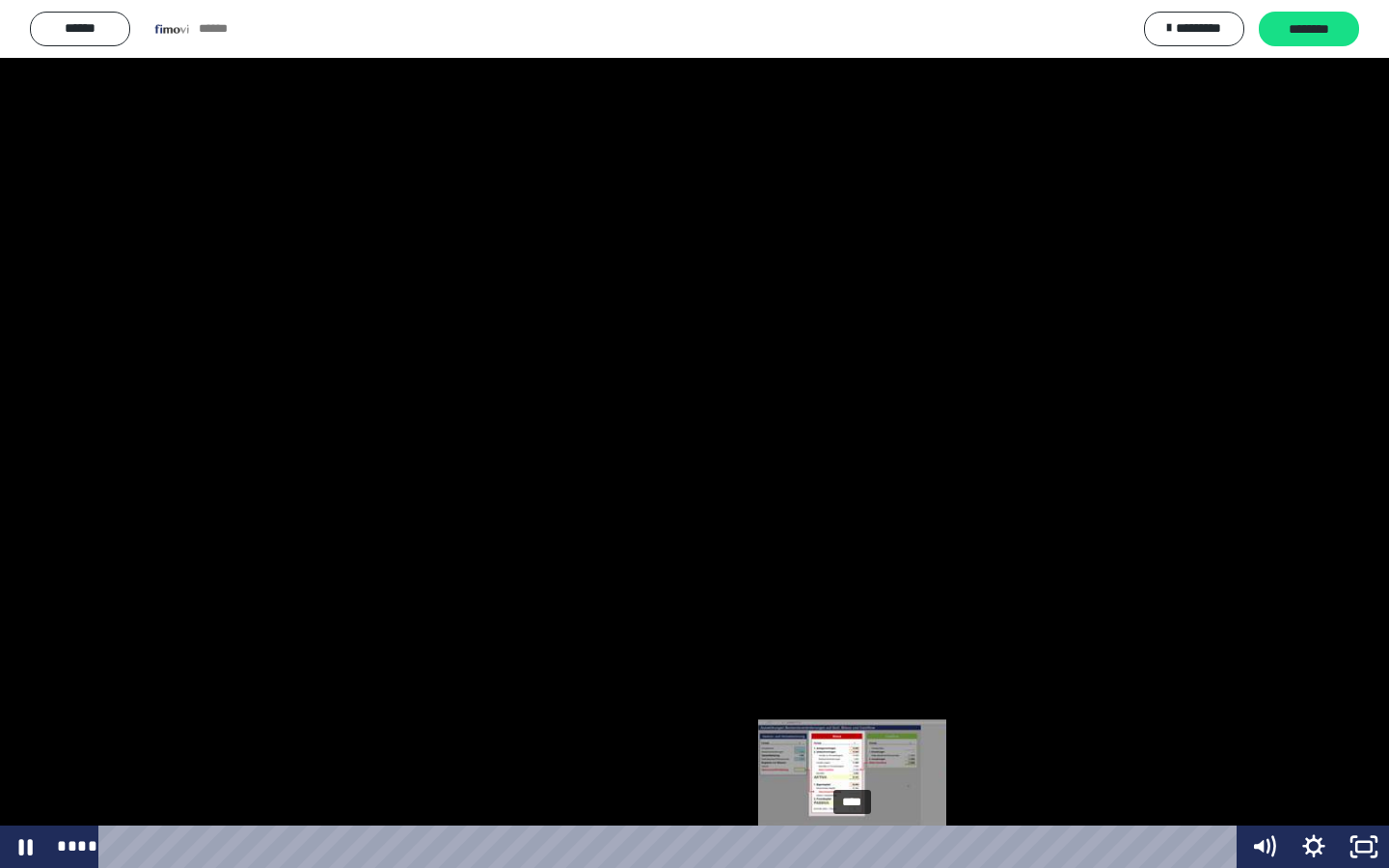 click on "****" at bounding box center (671, 847) 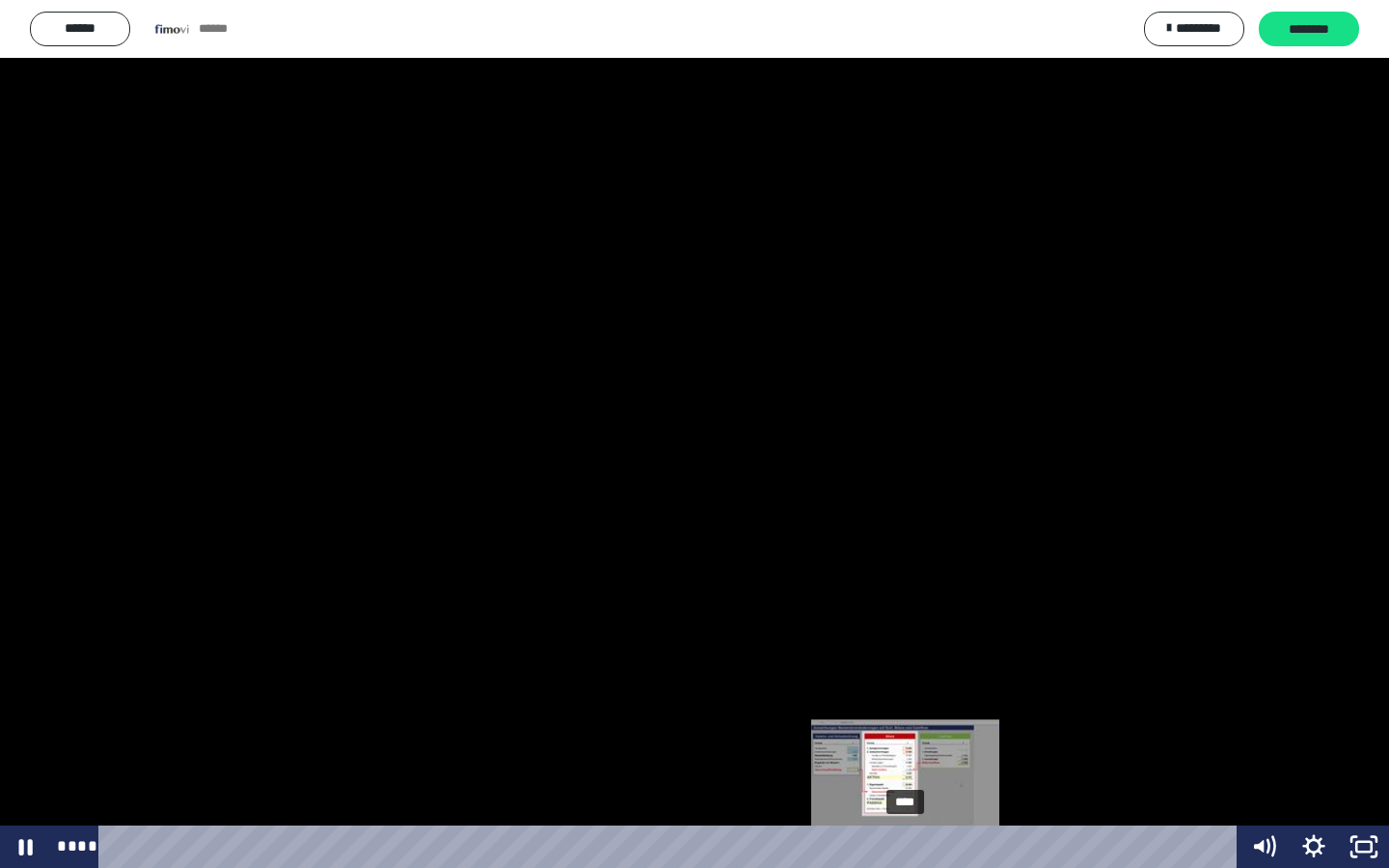 click on "****" at bounding box center (671, 847) 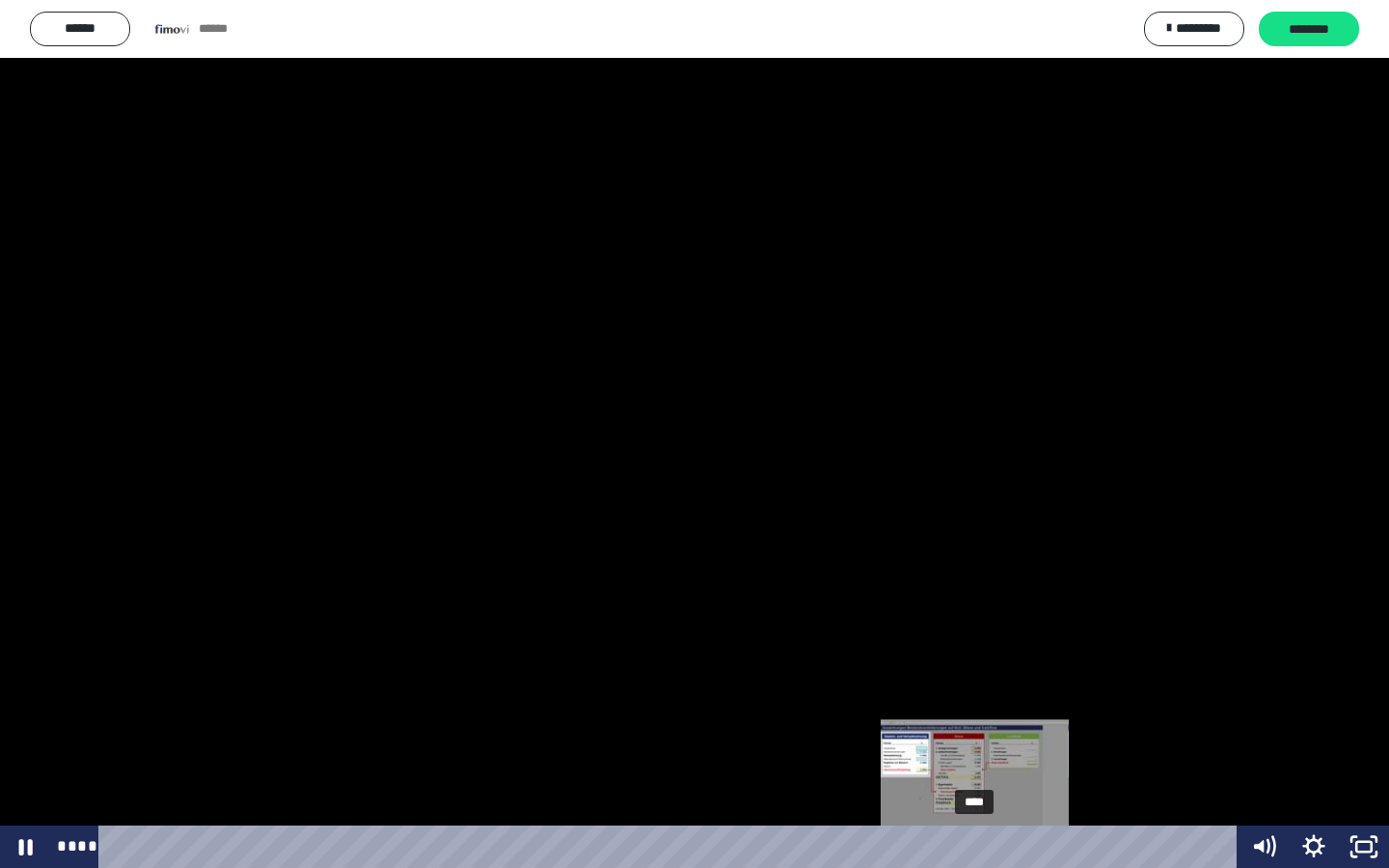 click on "****" at bounding box center [671, 847] 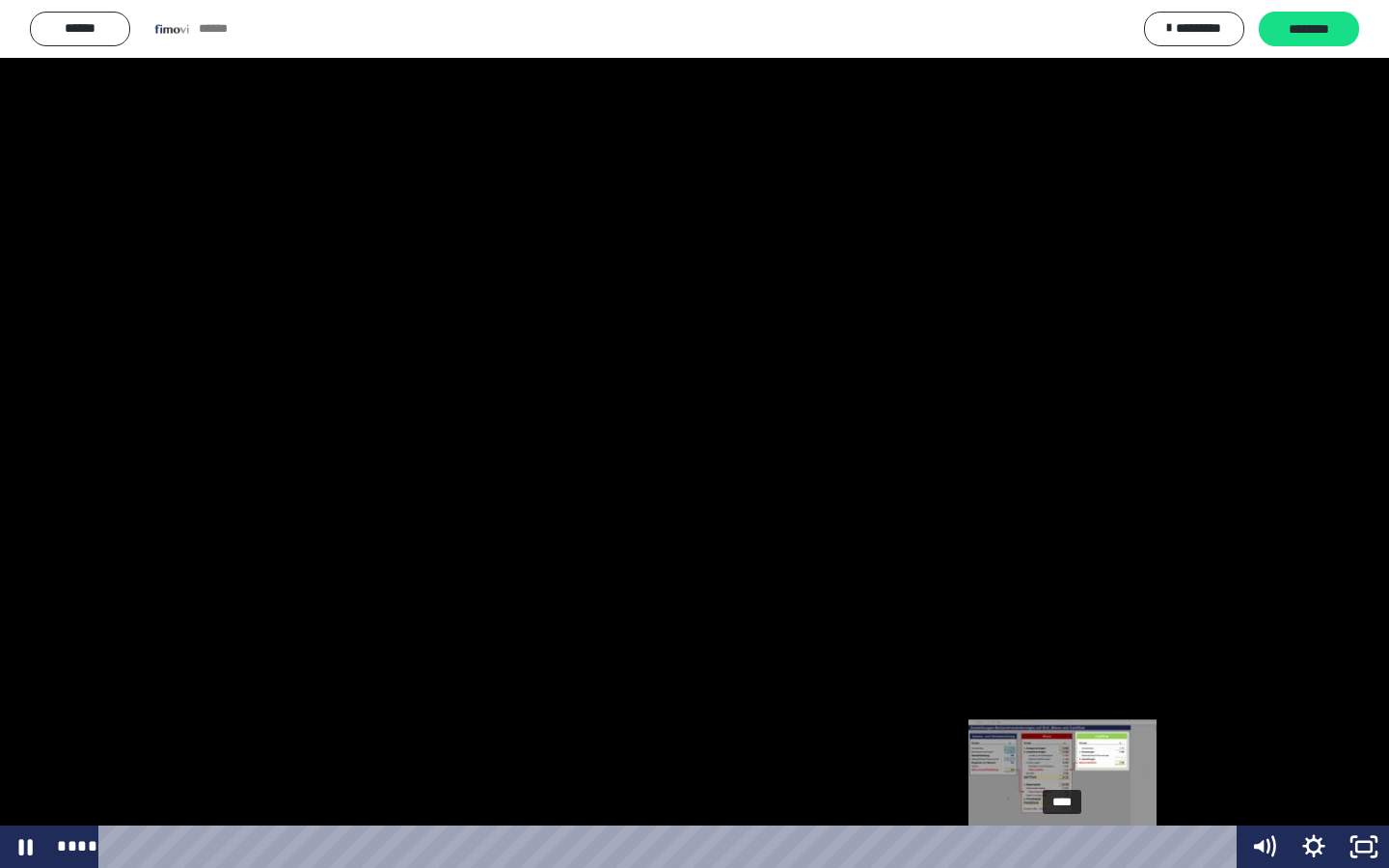 click on "****" at bounding box center (671, 847) 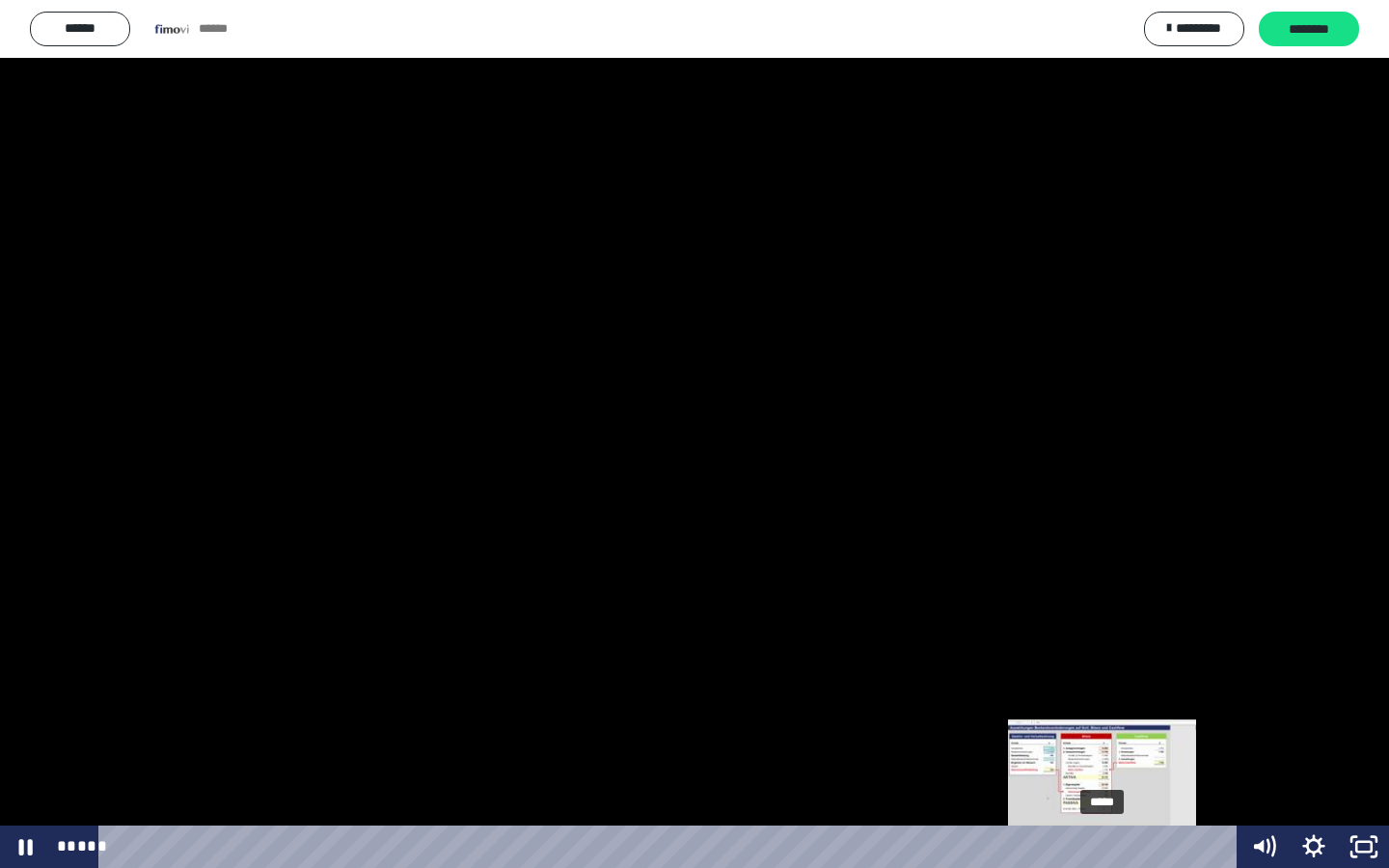 click on "*****" at bounding box center [671, 847] 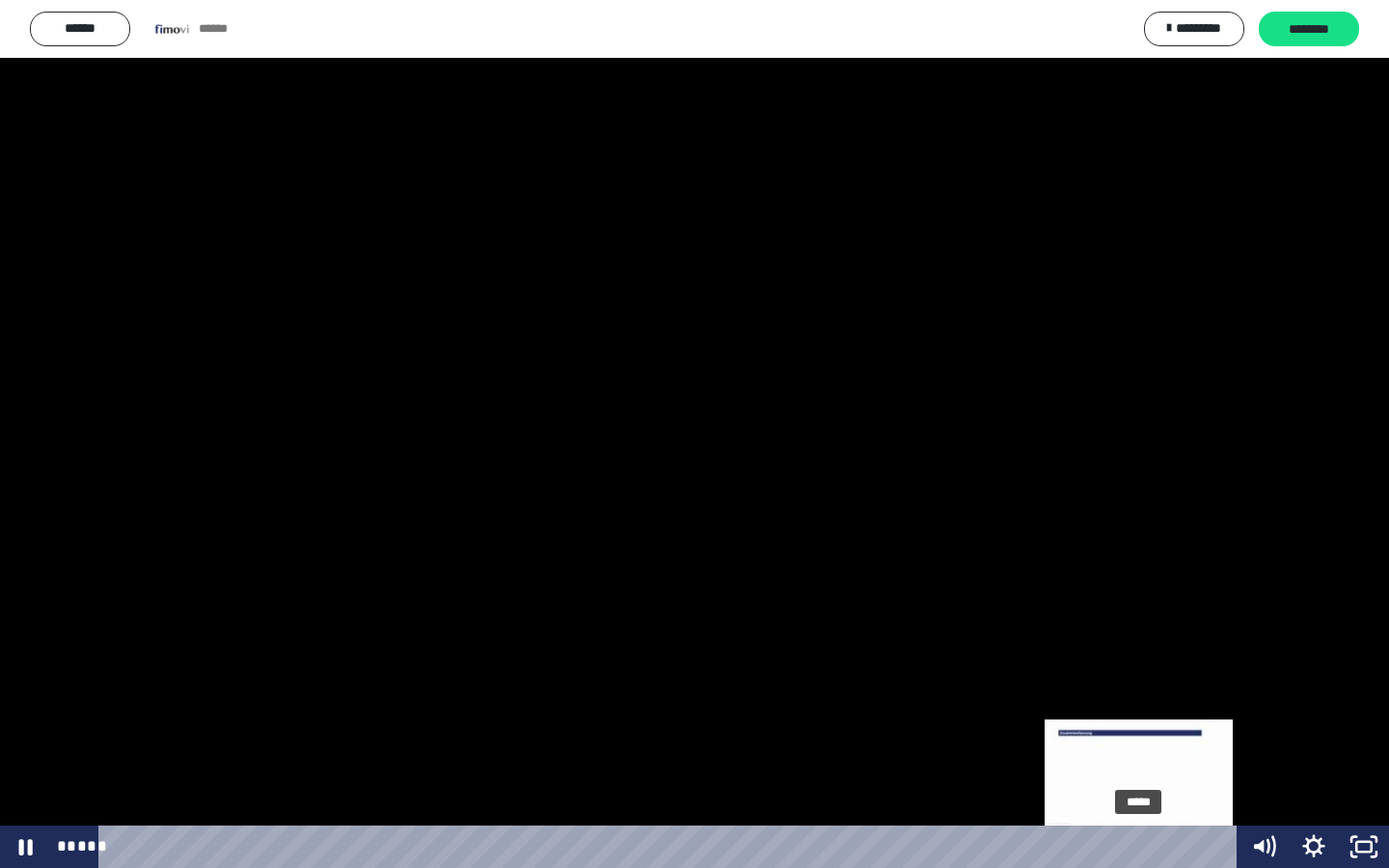click on "*****" at bounding box center [671, 847] 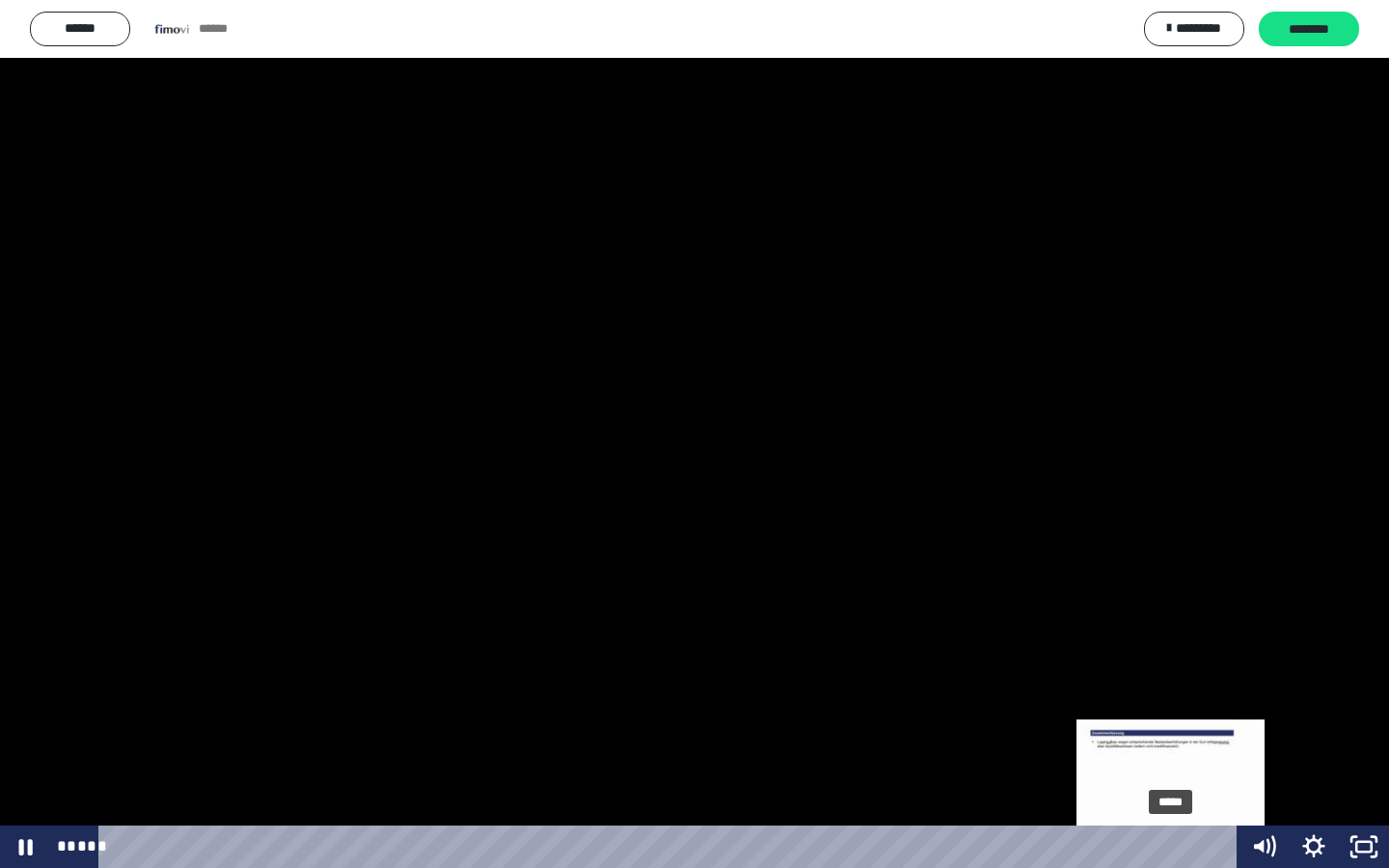 click on "*****" at bounding box center [671, 847] 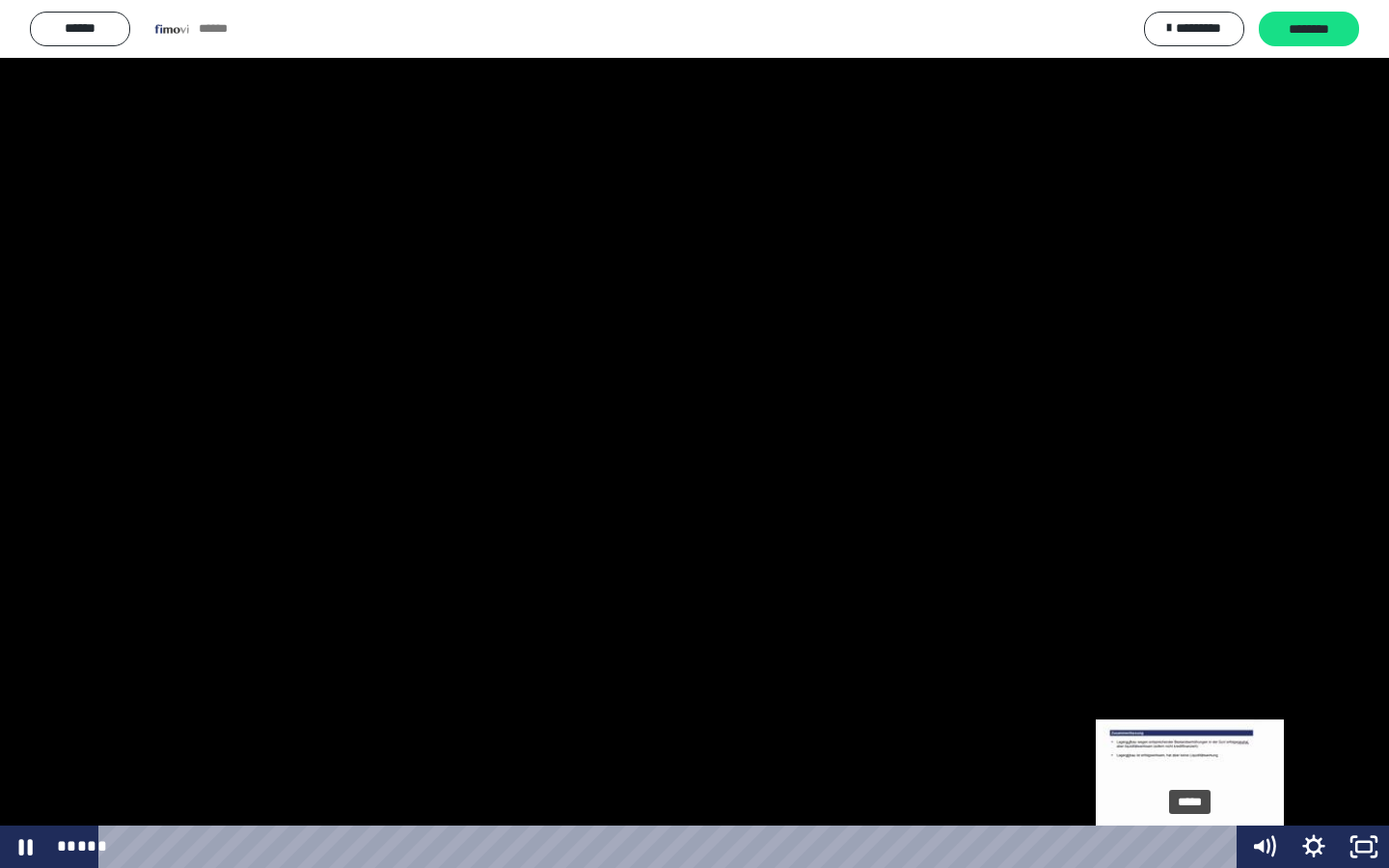 click on "*****" at bounding box center [671, 847] 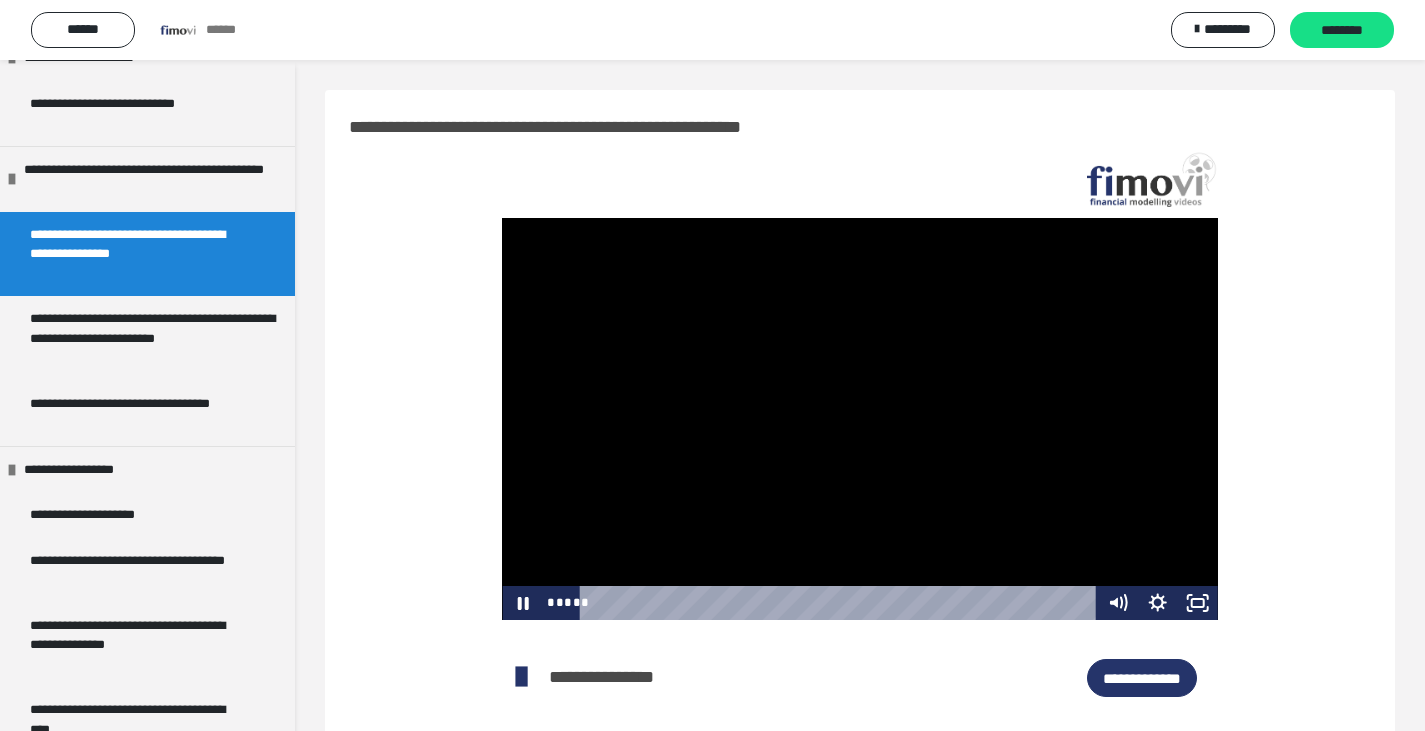 click at bounding box center (859, 419) 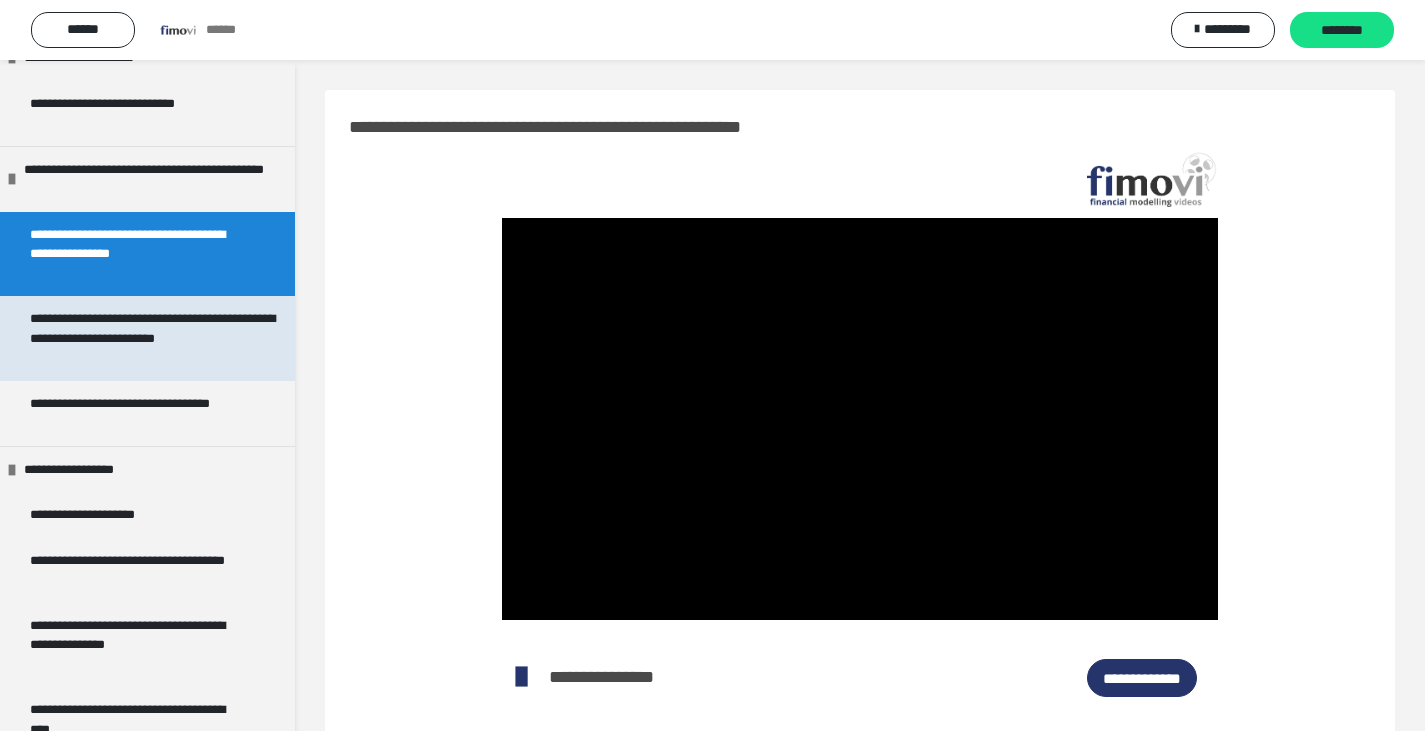click on "**********" at bounding box center [158, 338] 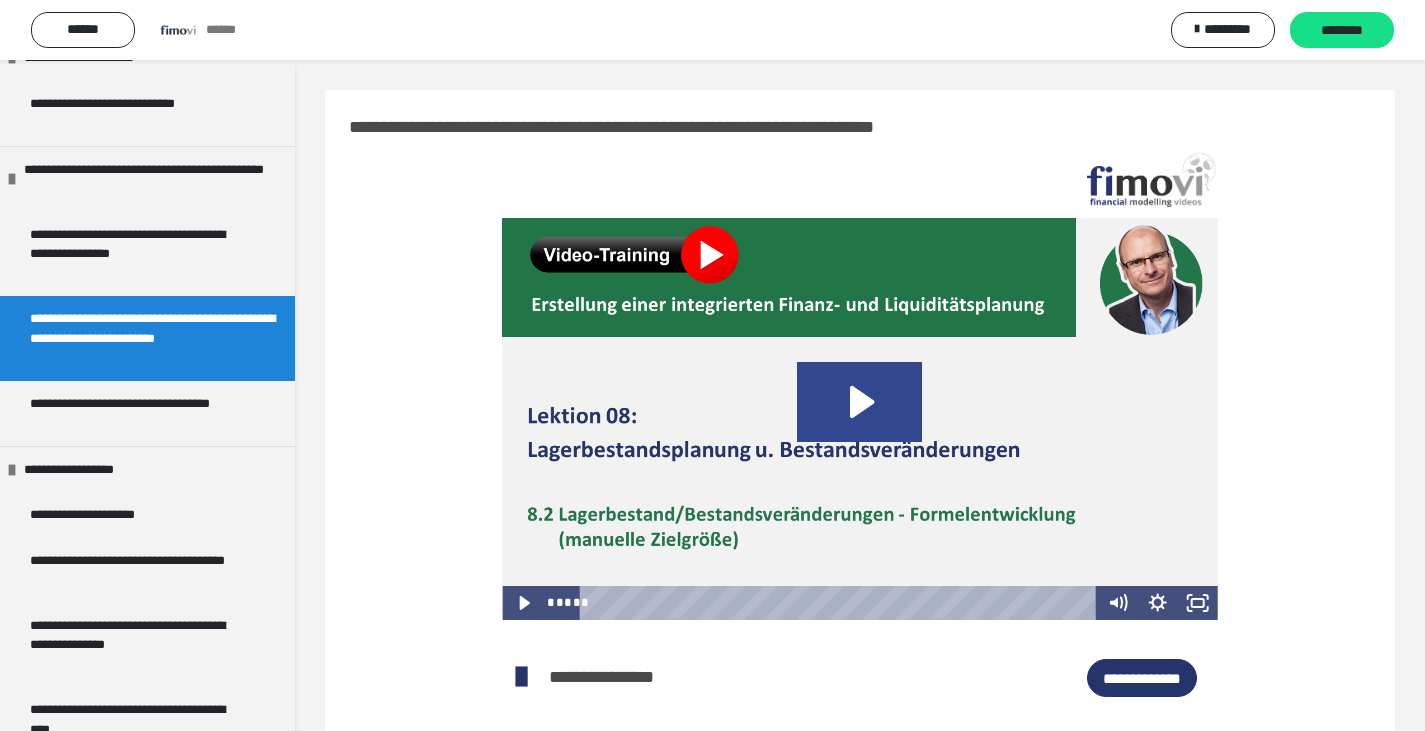 click 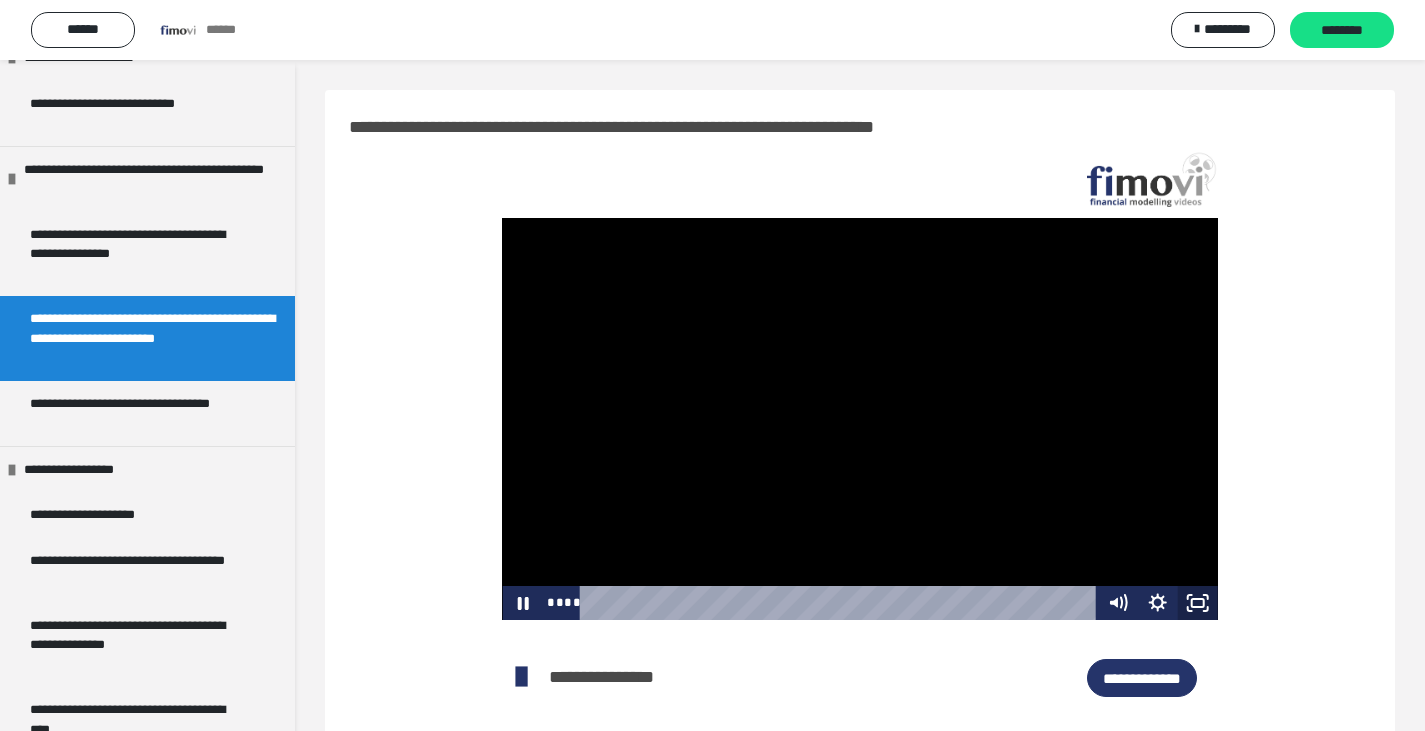click 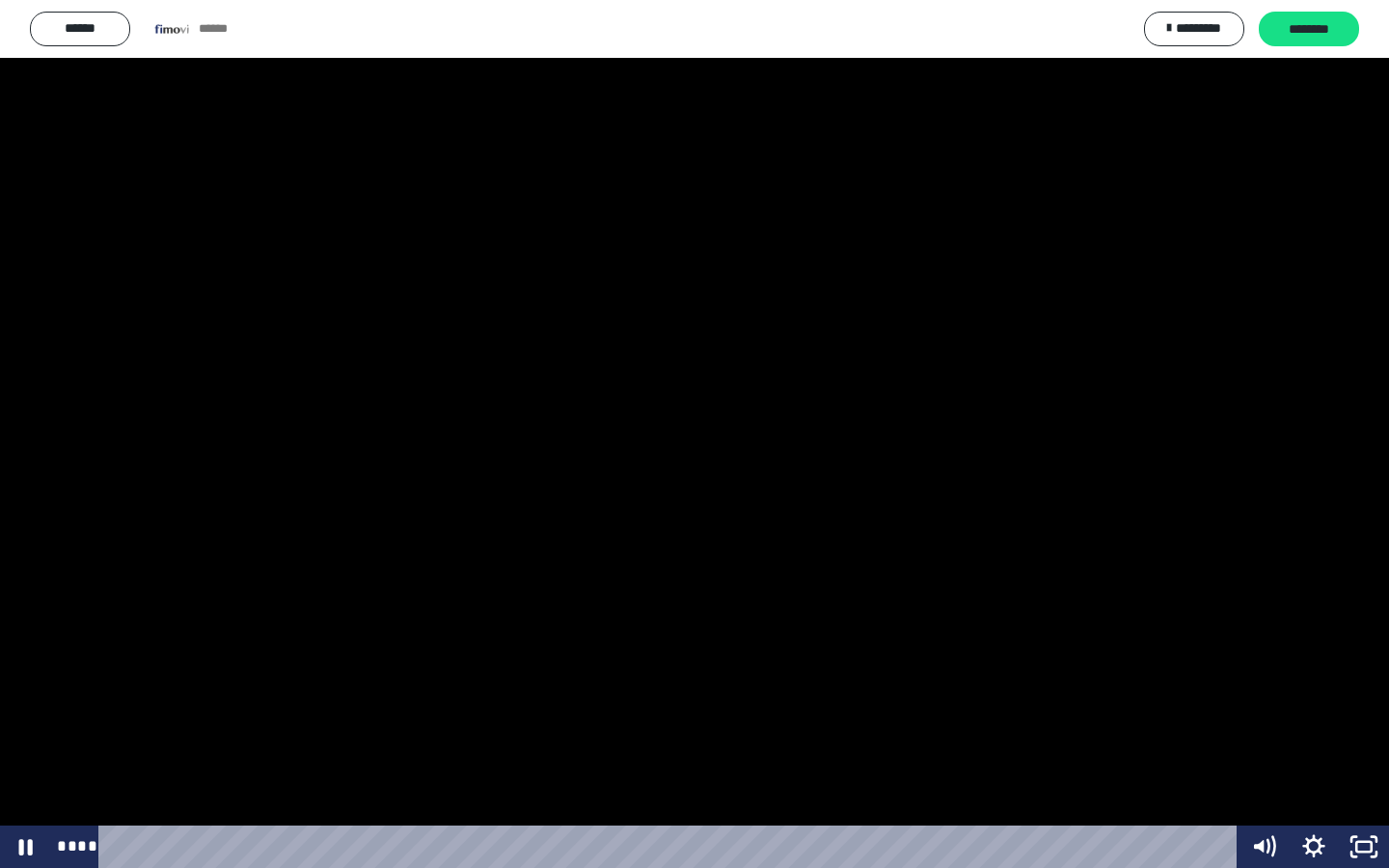 click at bounding box center (694, 434) 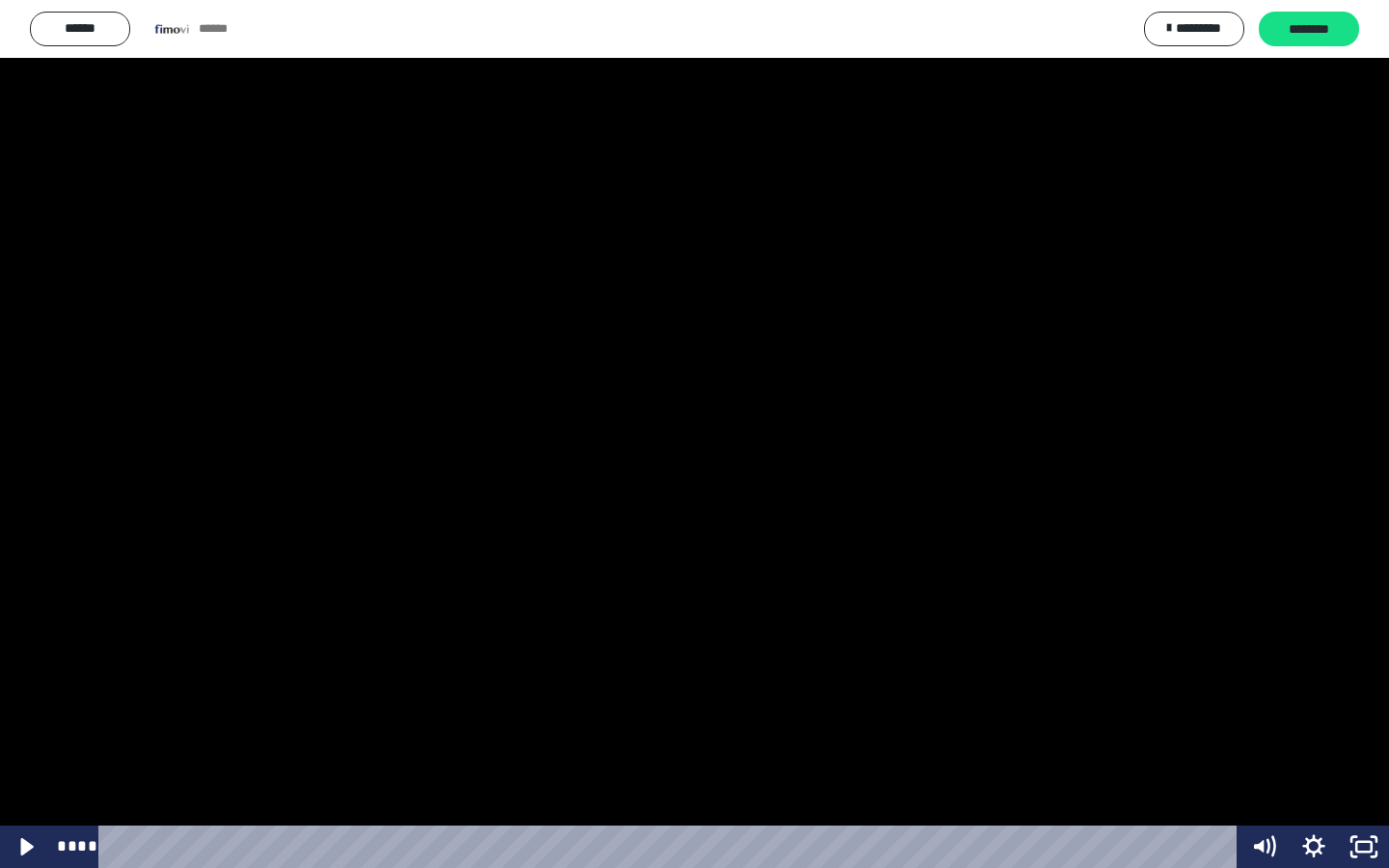 click at bounding box center [694, 434] 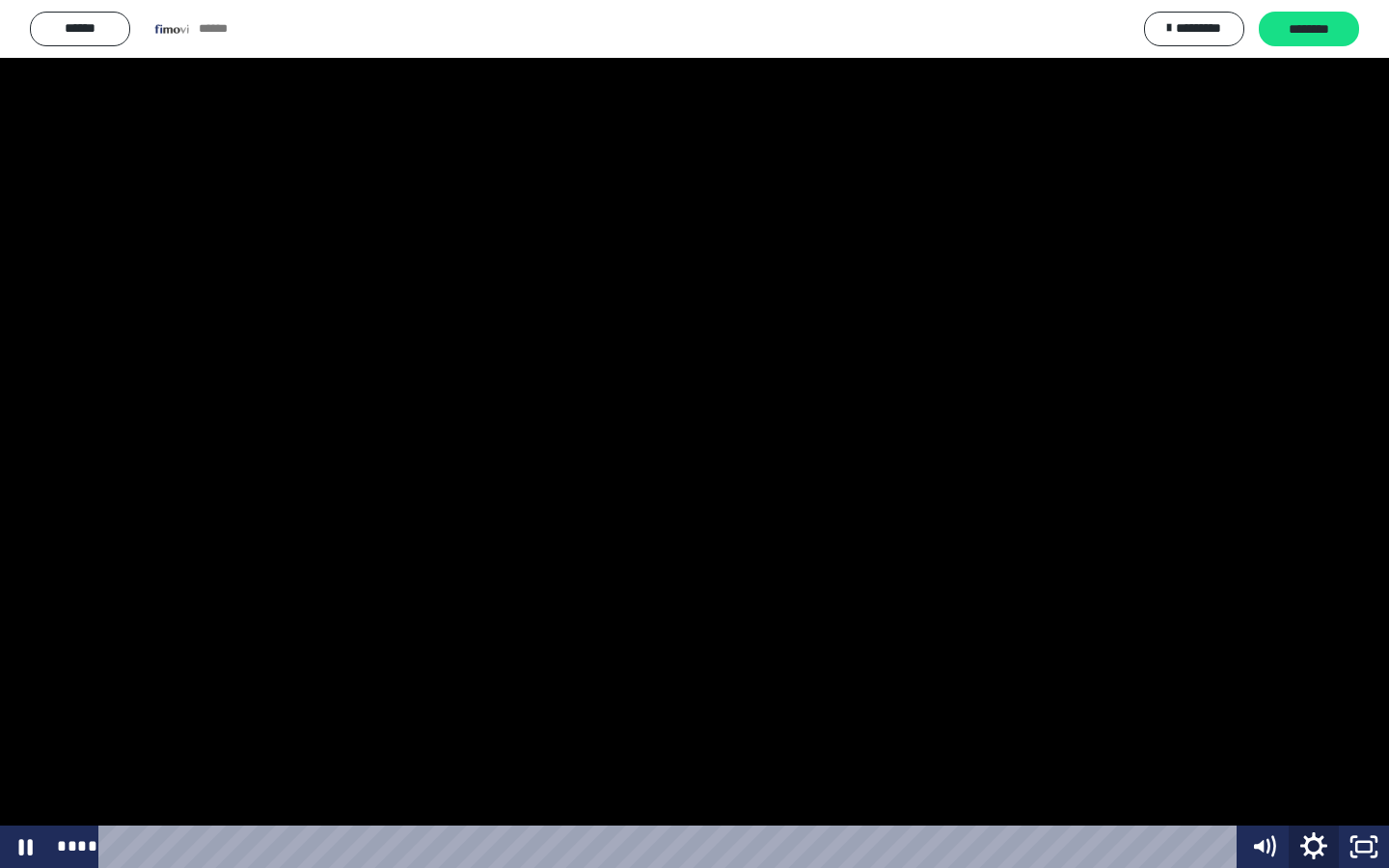 click 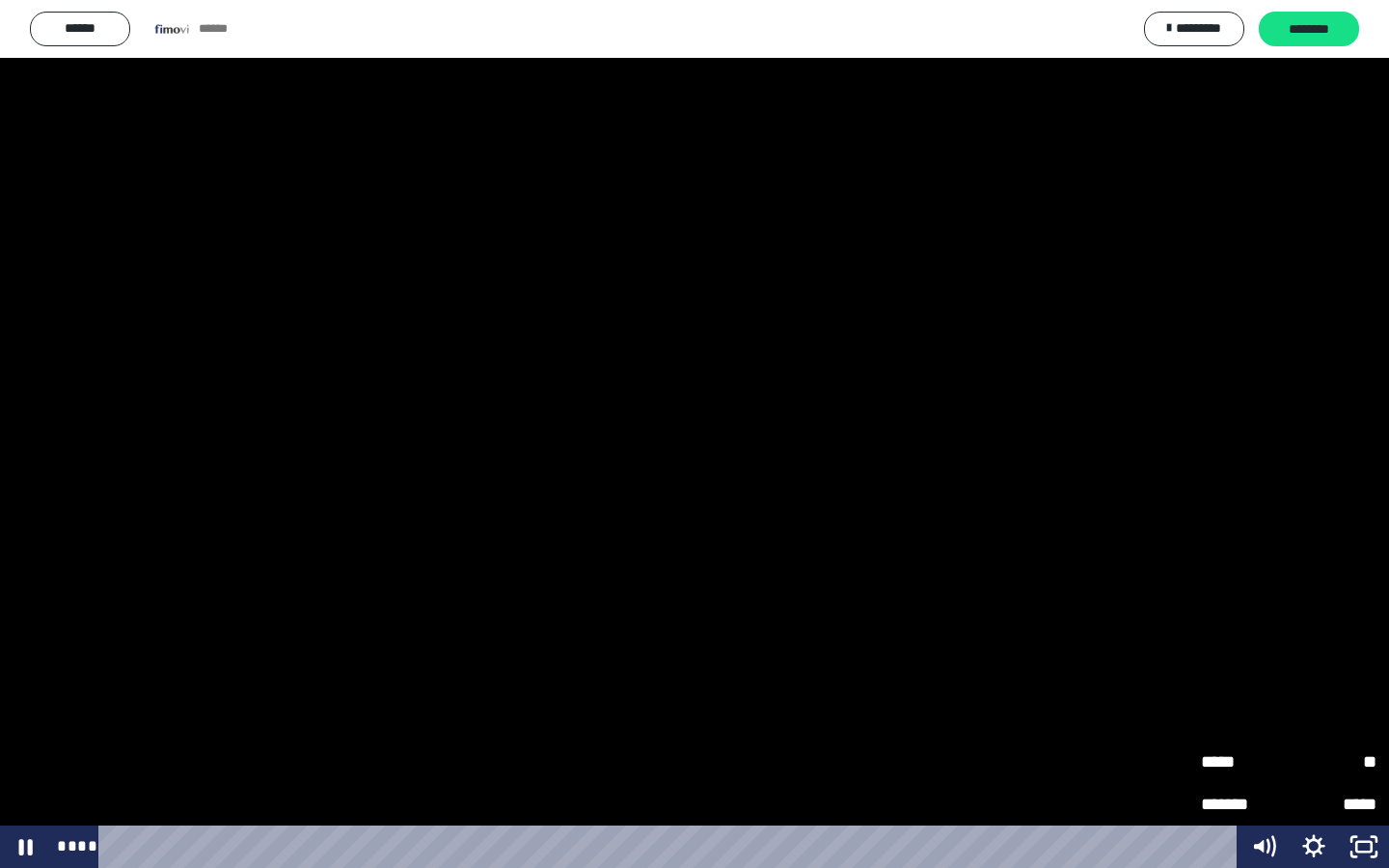 click on "**" at bounding box center (1332, 762) 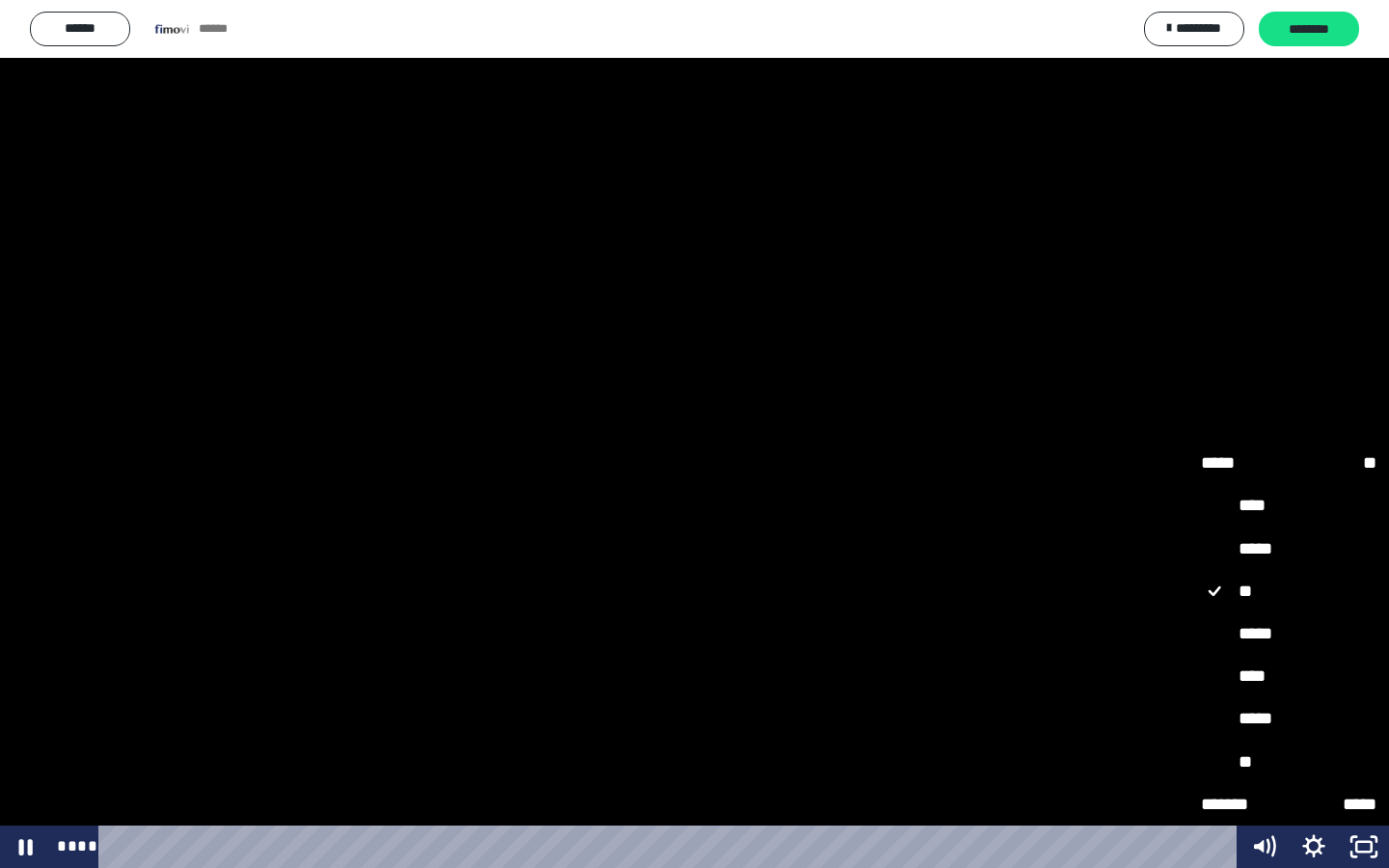 click on "**" at bounding box center (1289, 763) 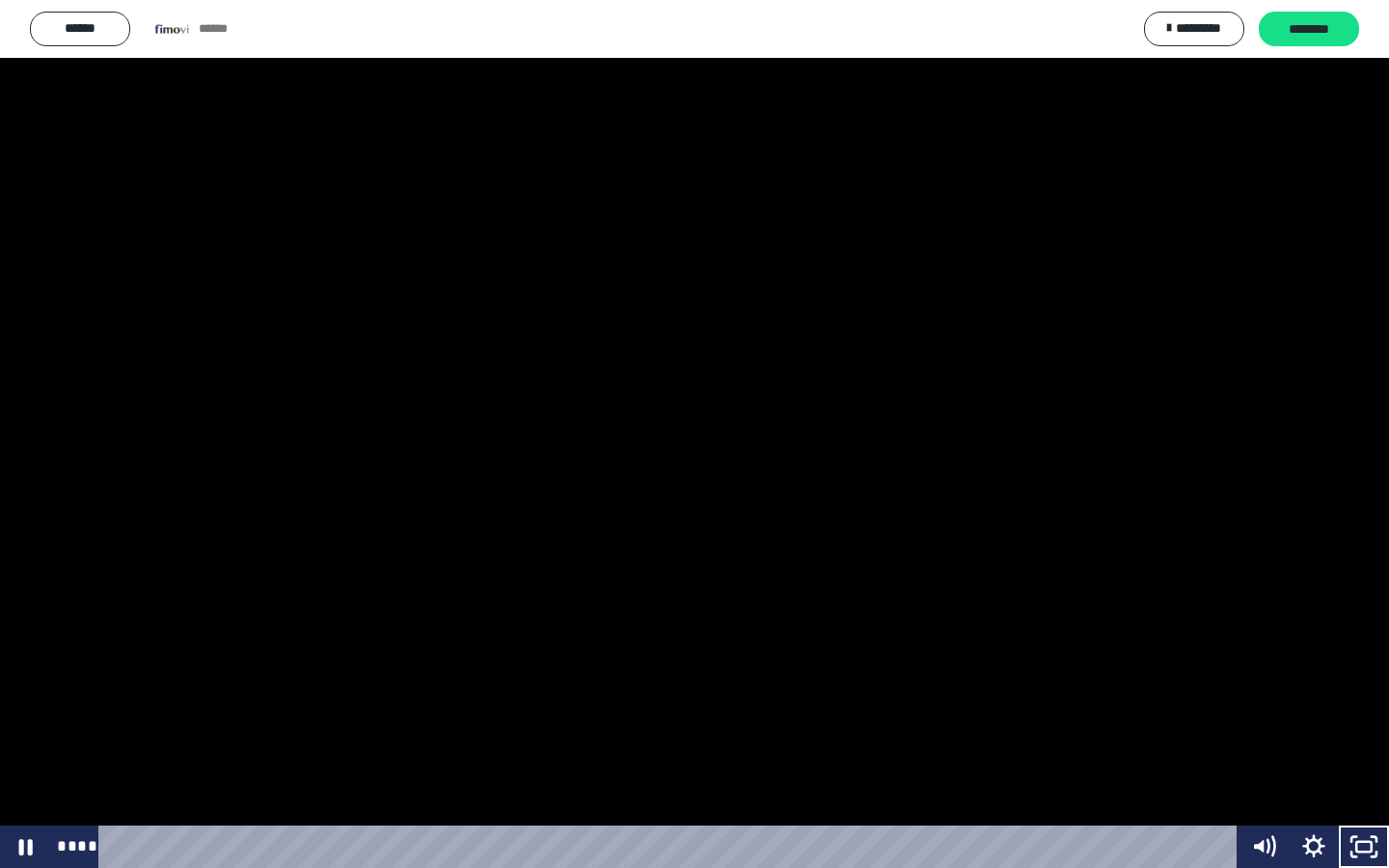 click at bounding box center (694, 434) 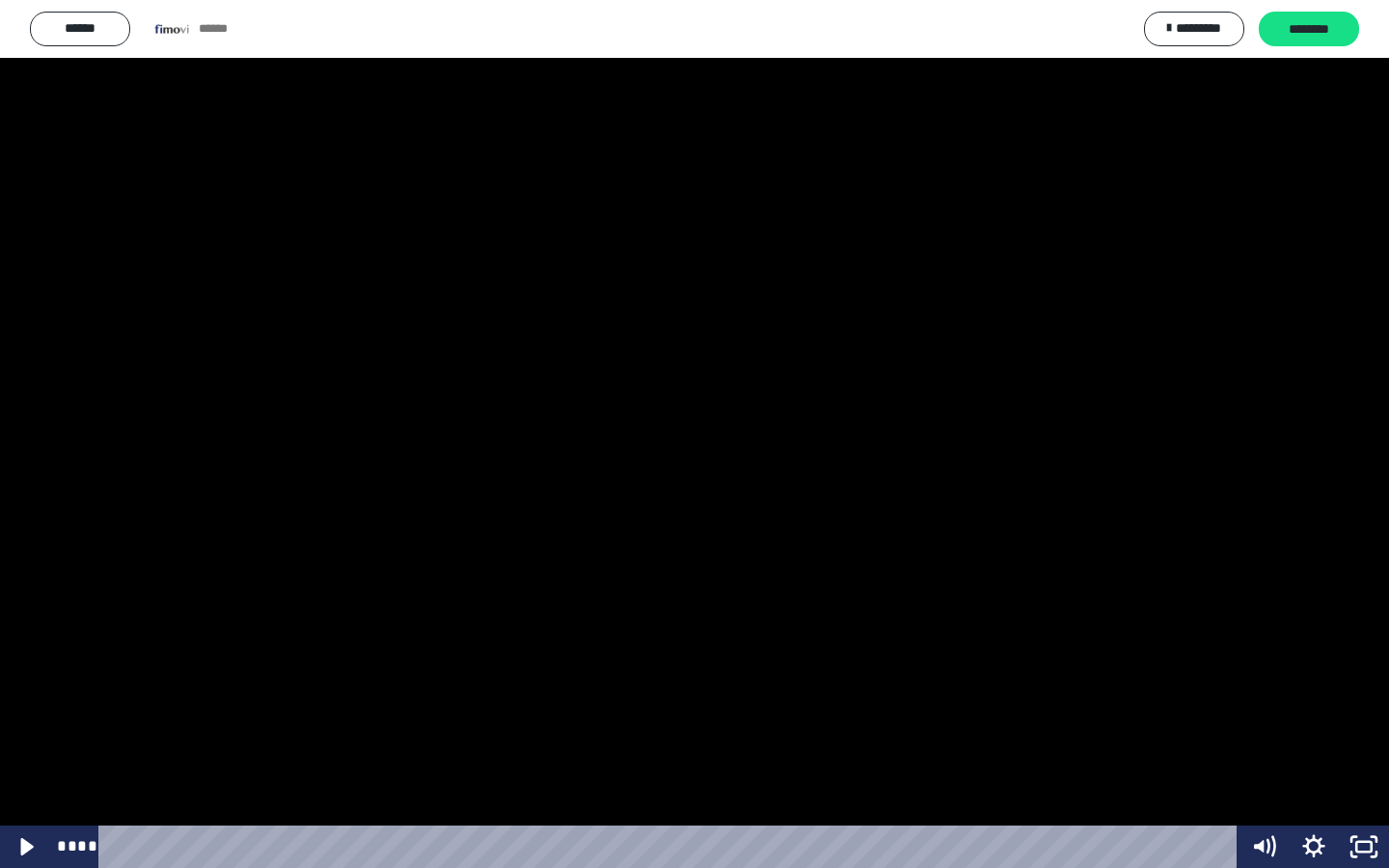 click at bounding box center [694, 434] 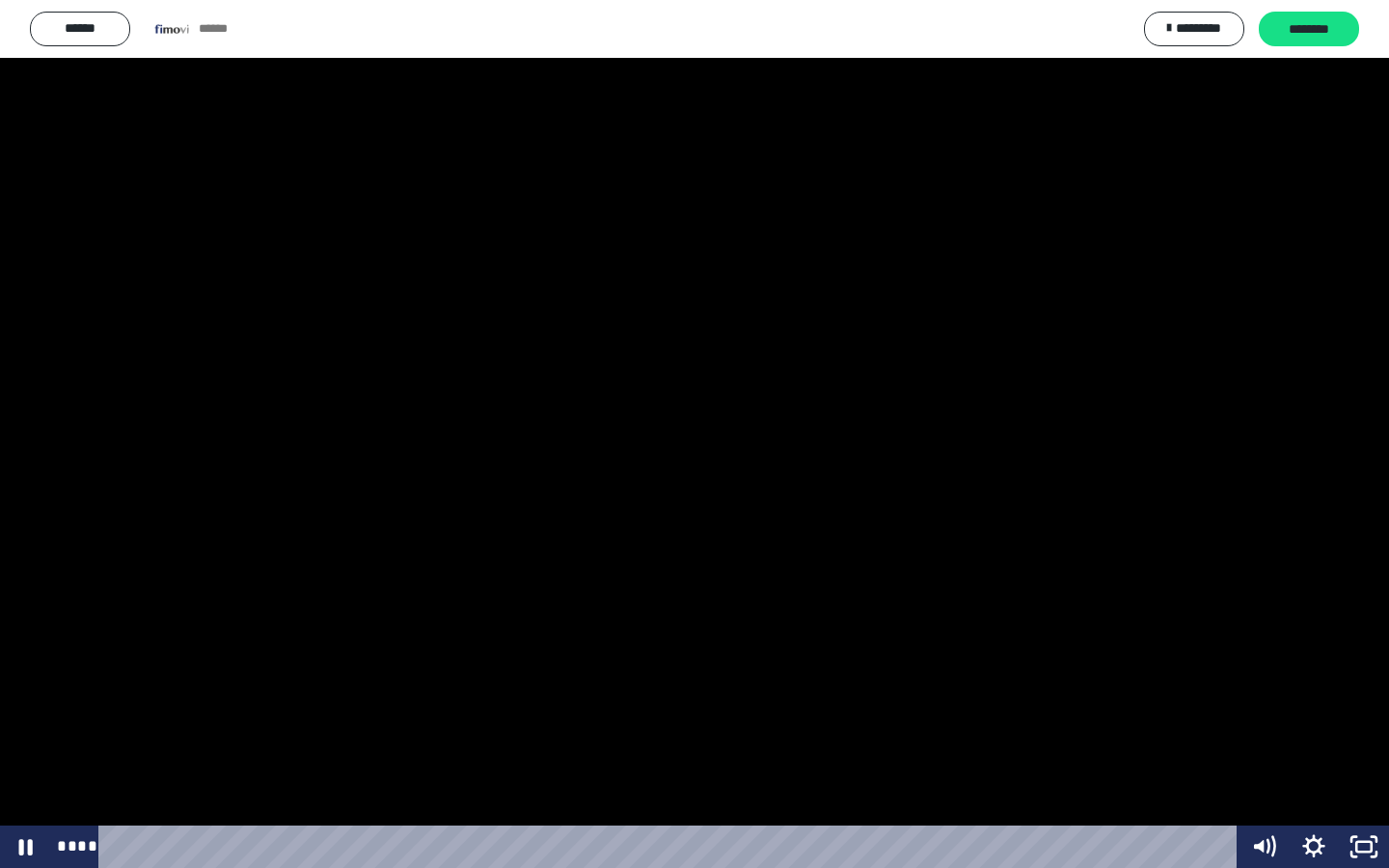click at bounding box center (694, 434) 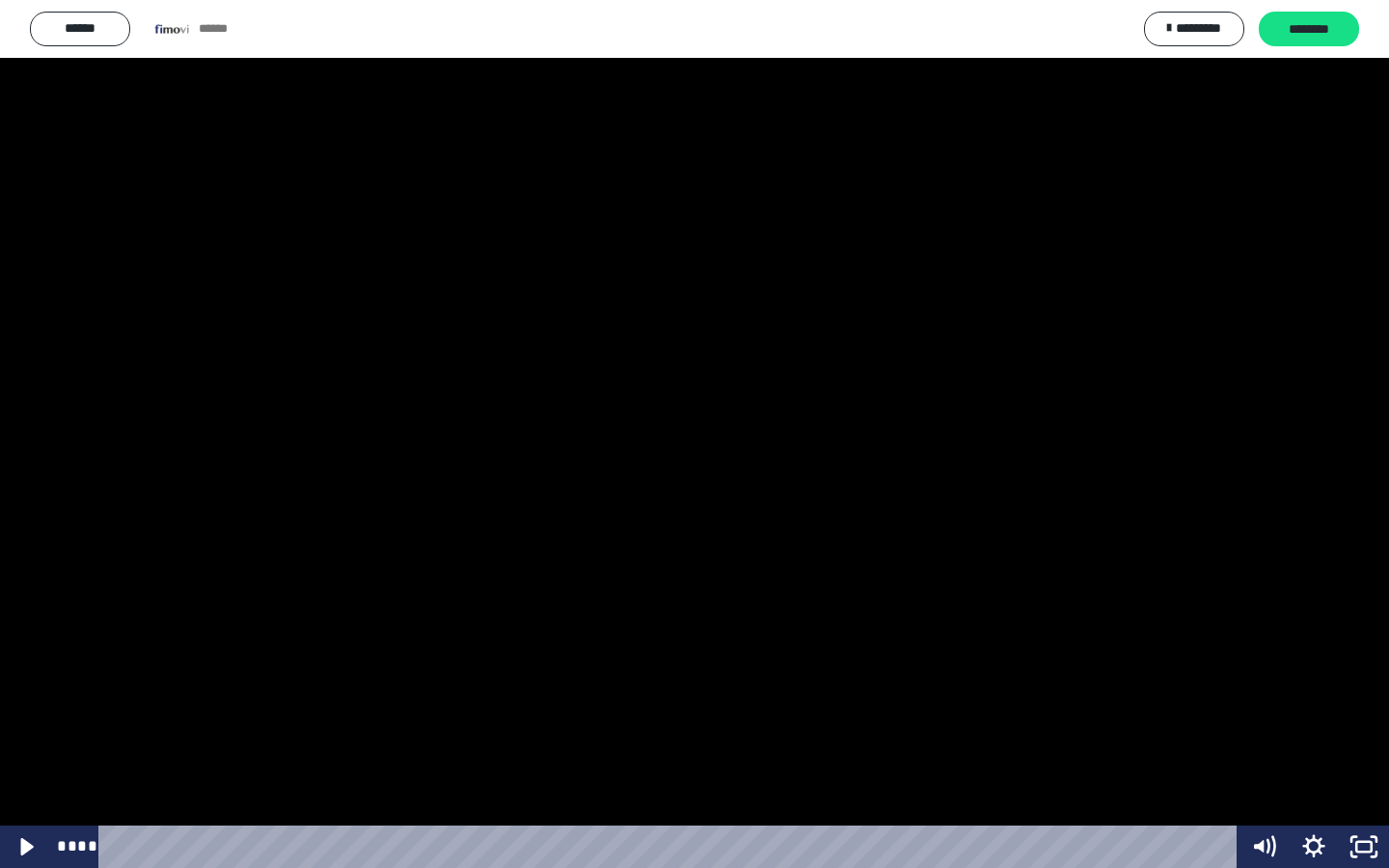 click at bounding box center [694, 434] 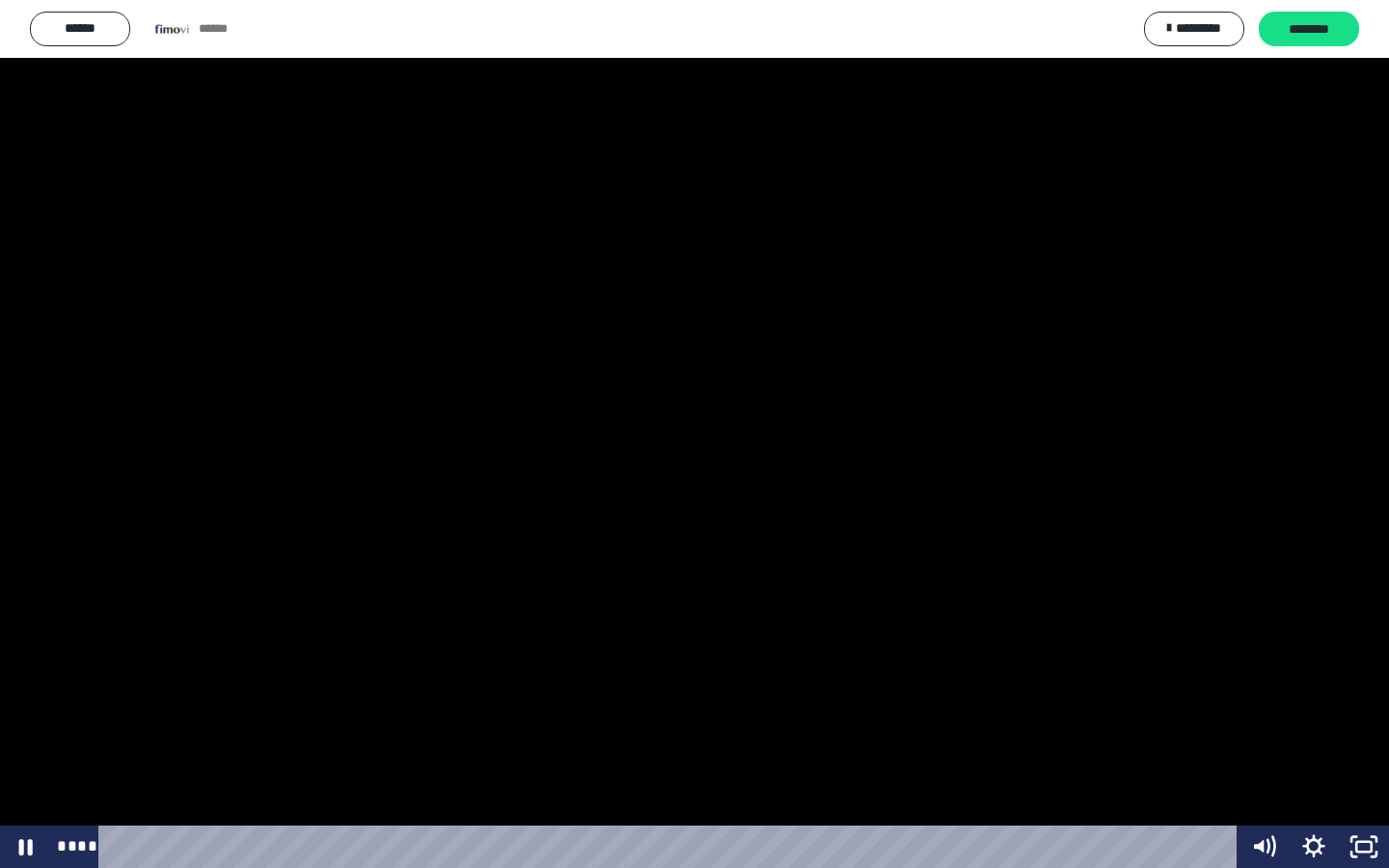 click at bounding box center [694, 434] 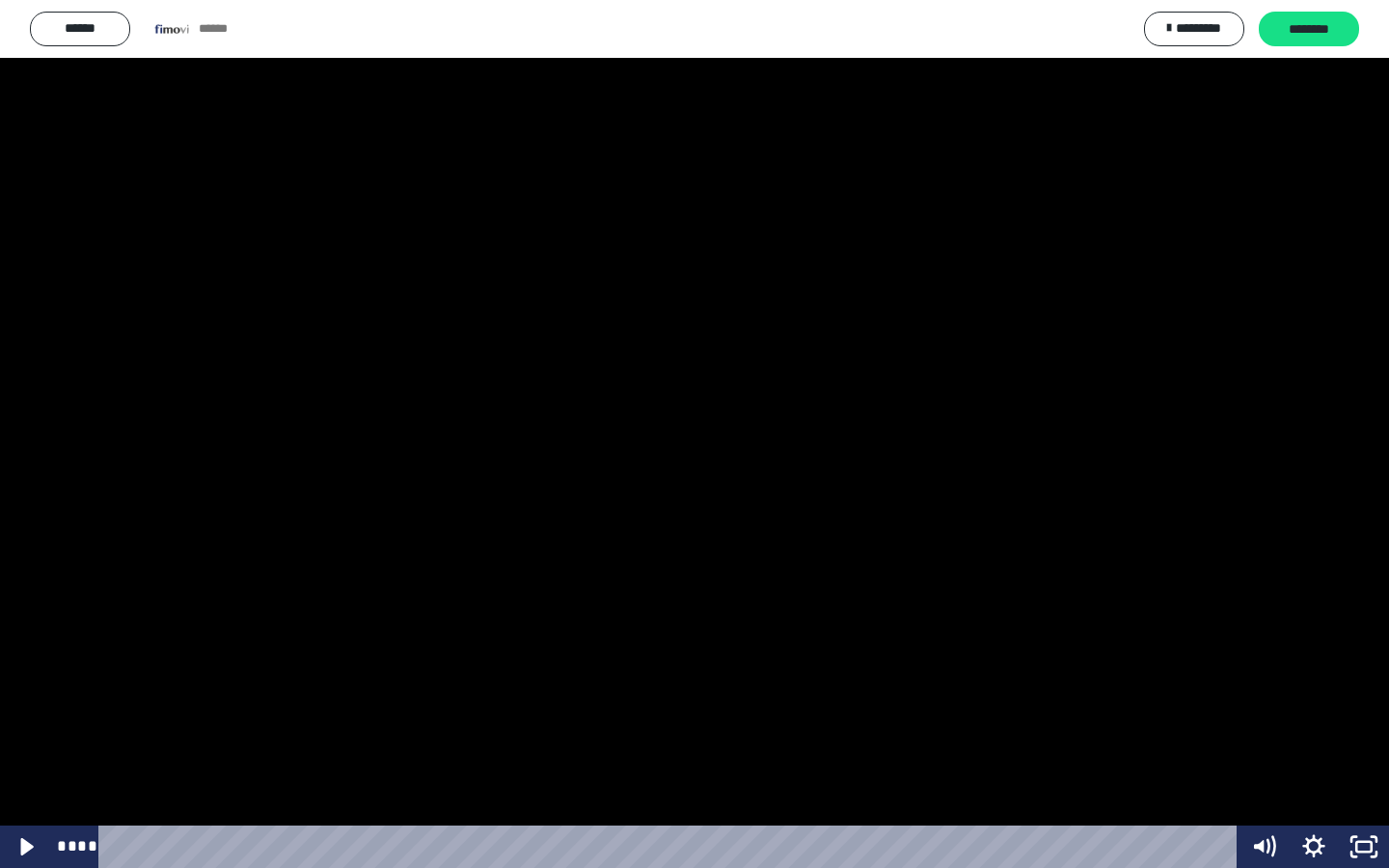 drag, startPoint x: 977, startPoint y: 147, endPoint x: 916, endPoint y: 176, distance: 67.54258 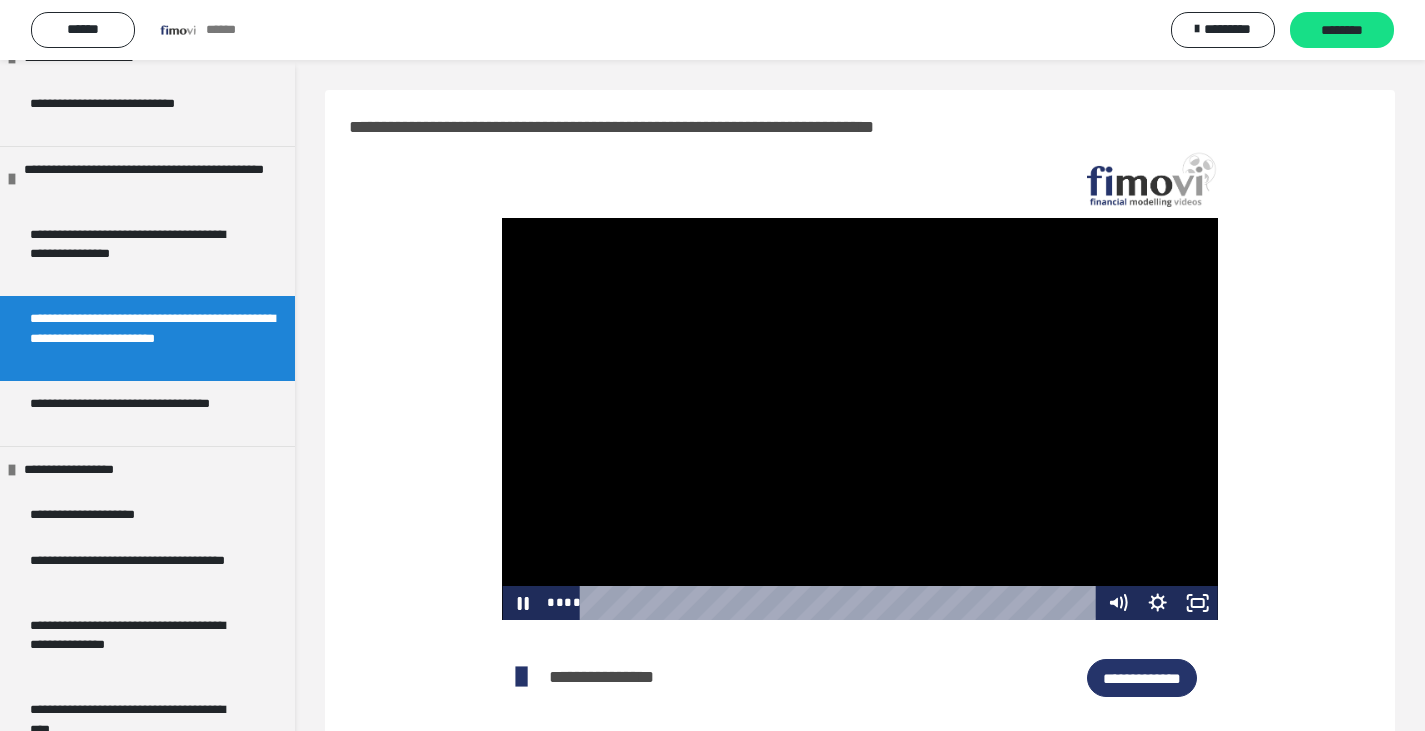 click at bounding box center [859, 419] 